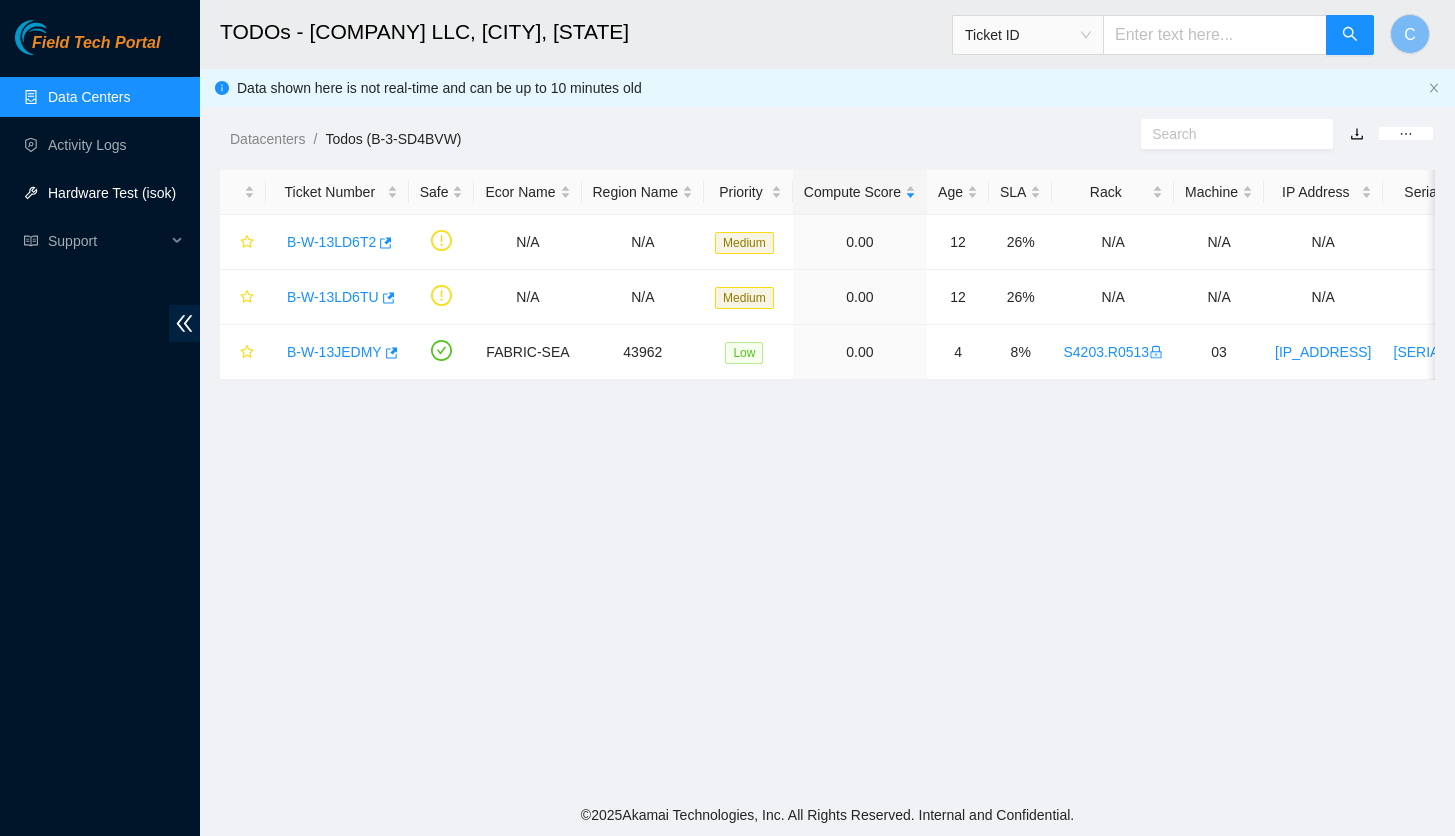 scroll, scrollTop: 0, scrollLeft: 0, axis: both 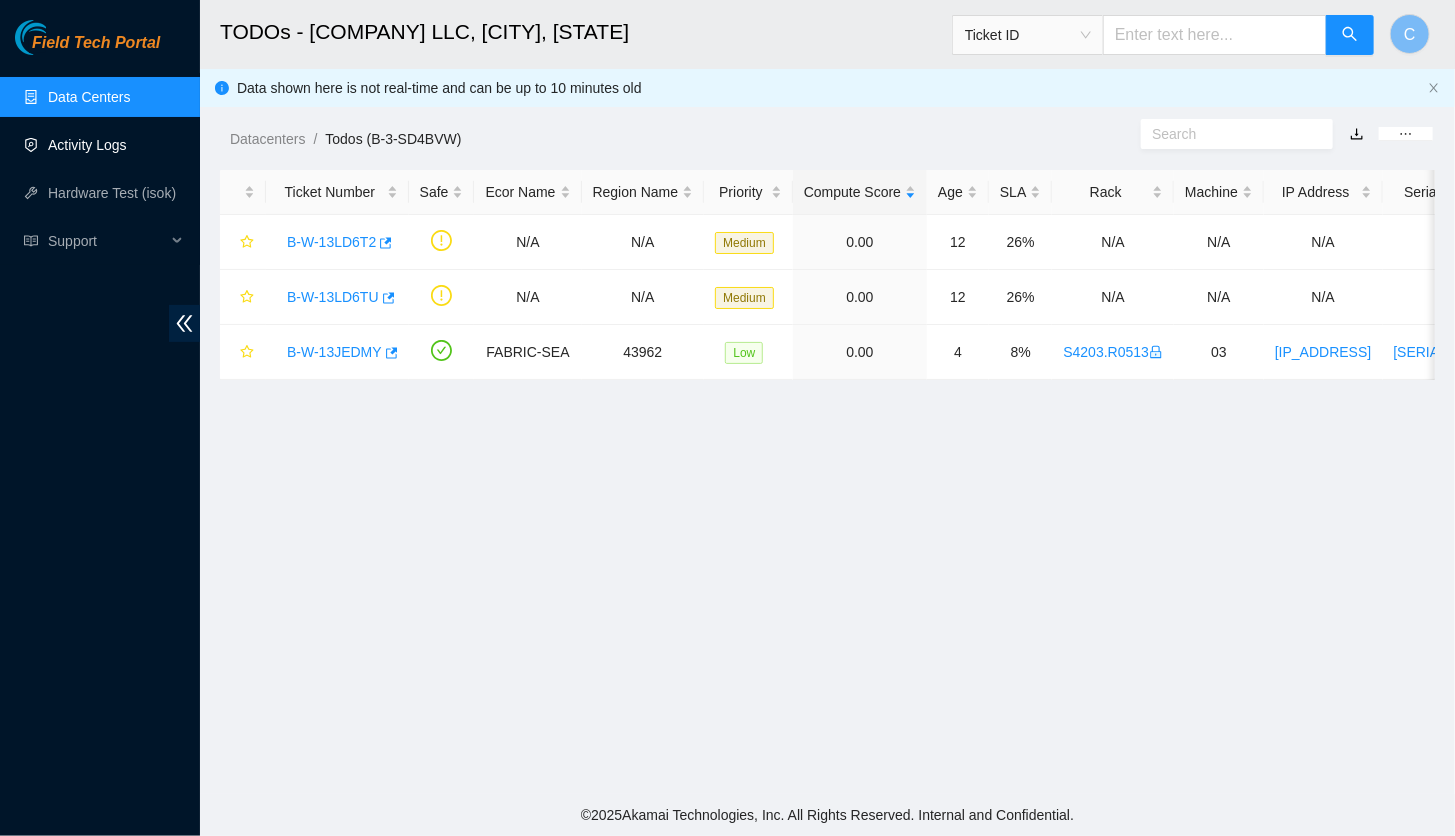 click on "Activity Logs" at bounding box center (87, 145) 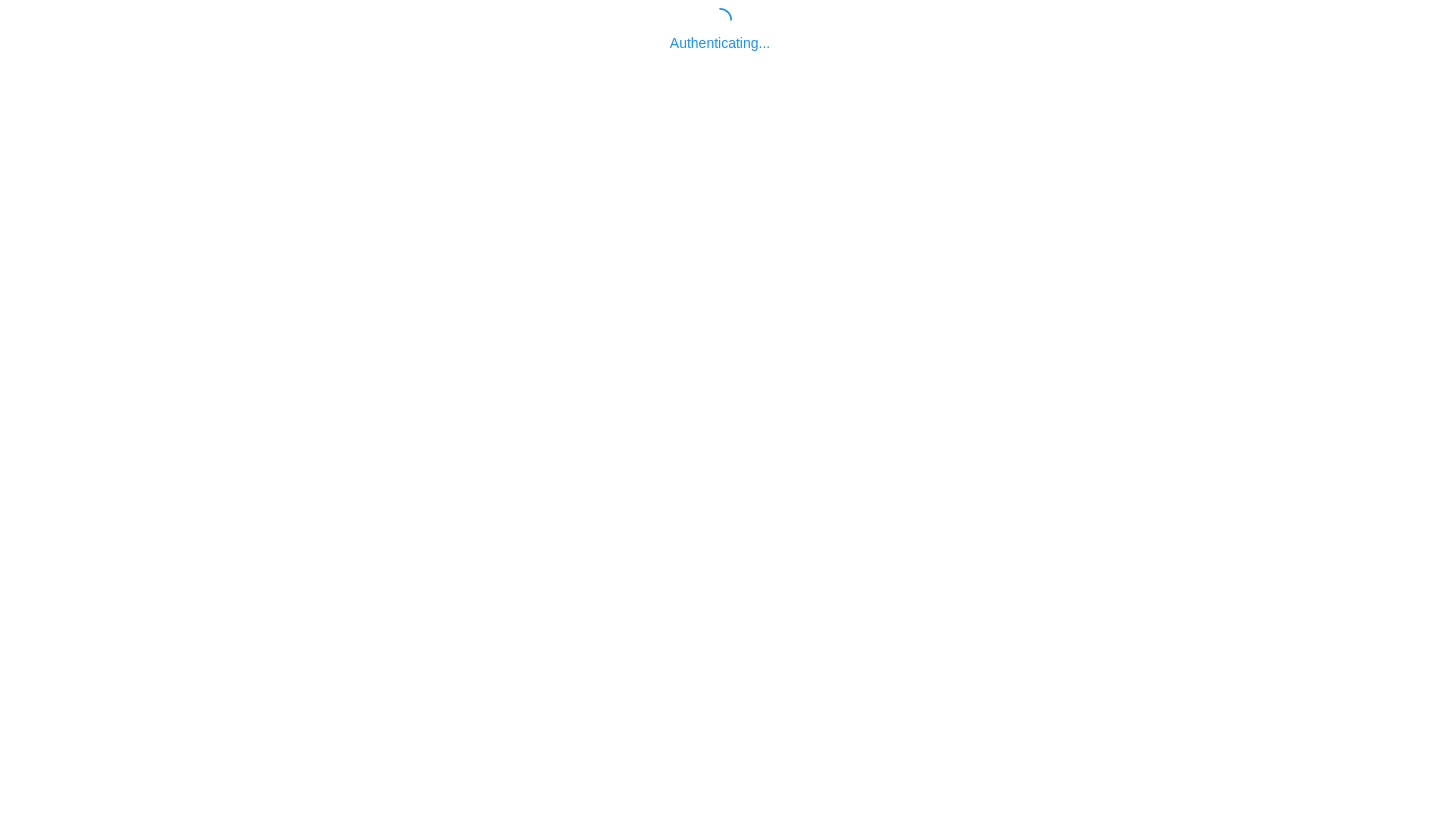 scroll, scrollTop: 0, scrollLeft: 0, axis: both 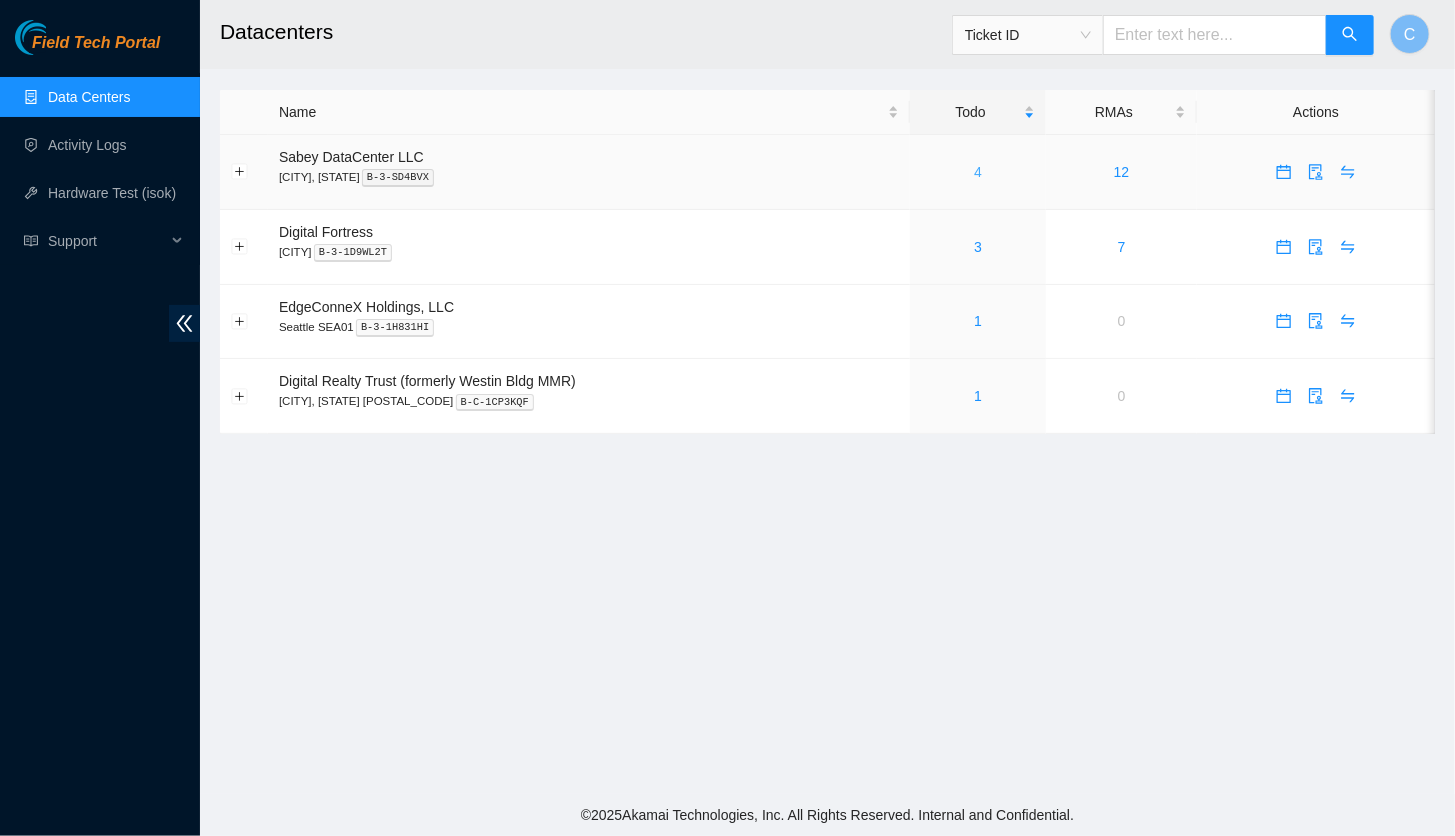 click on "4" at bounding box center (978, 172) 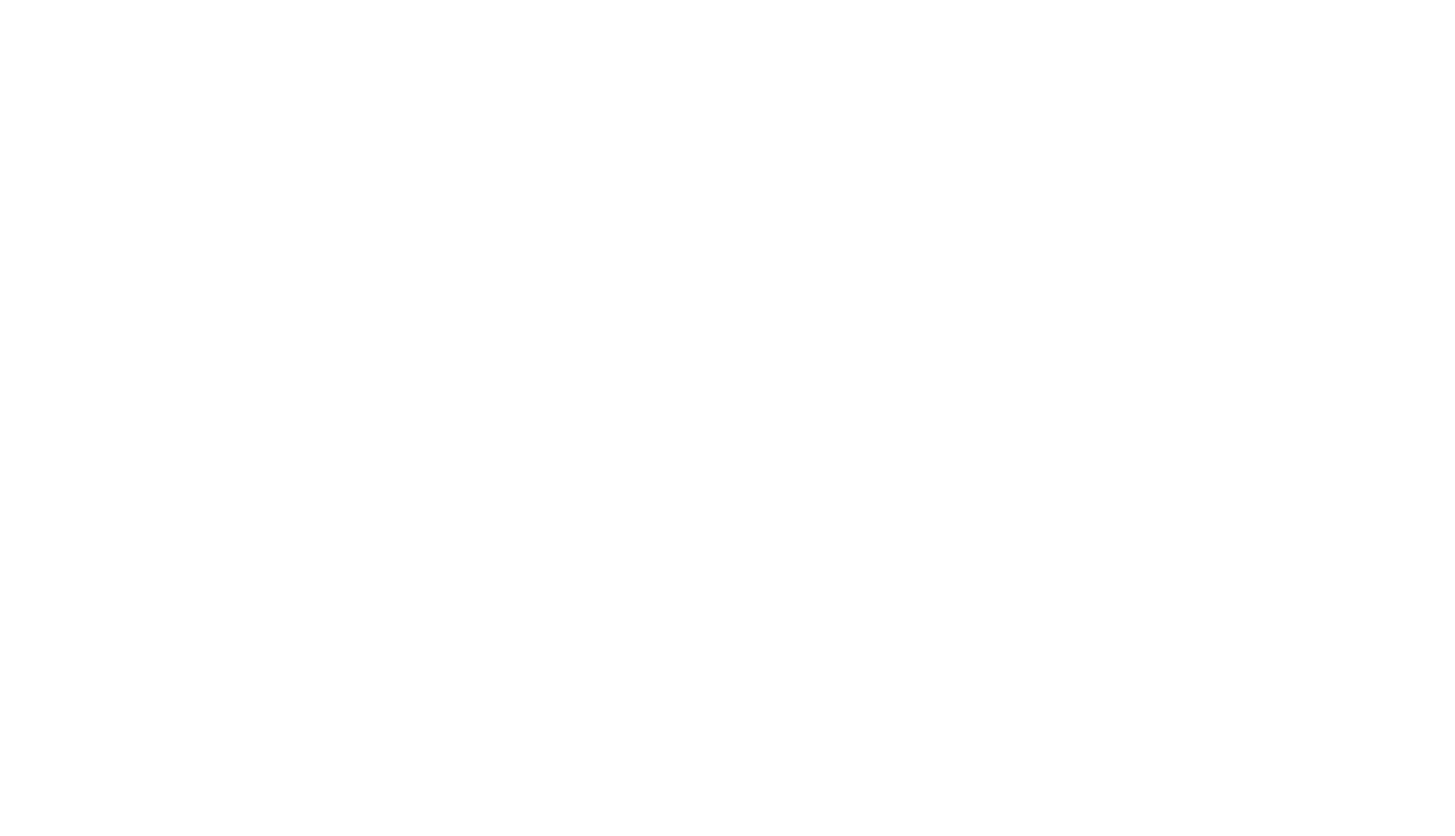 scroll, scrollTop: 0, scrollLeft: 0, axis: both 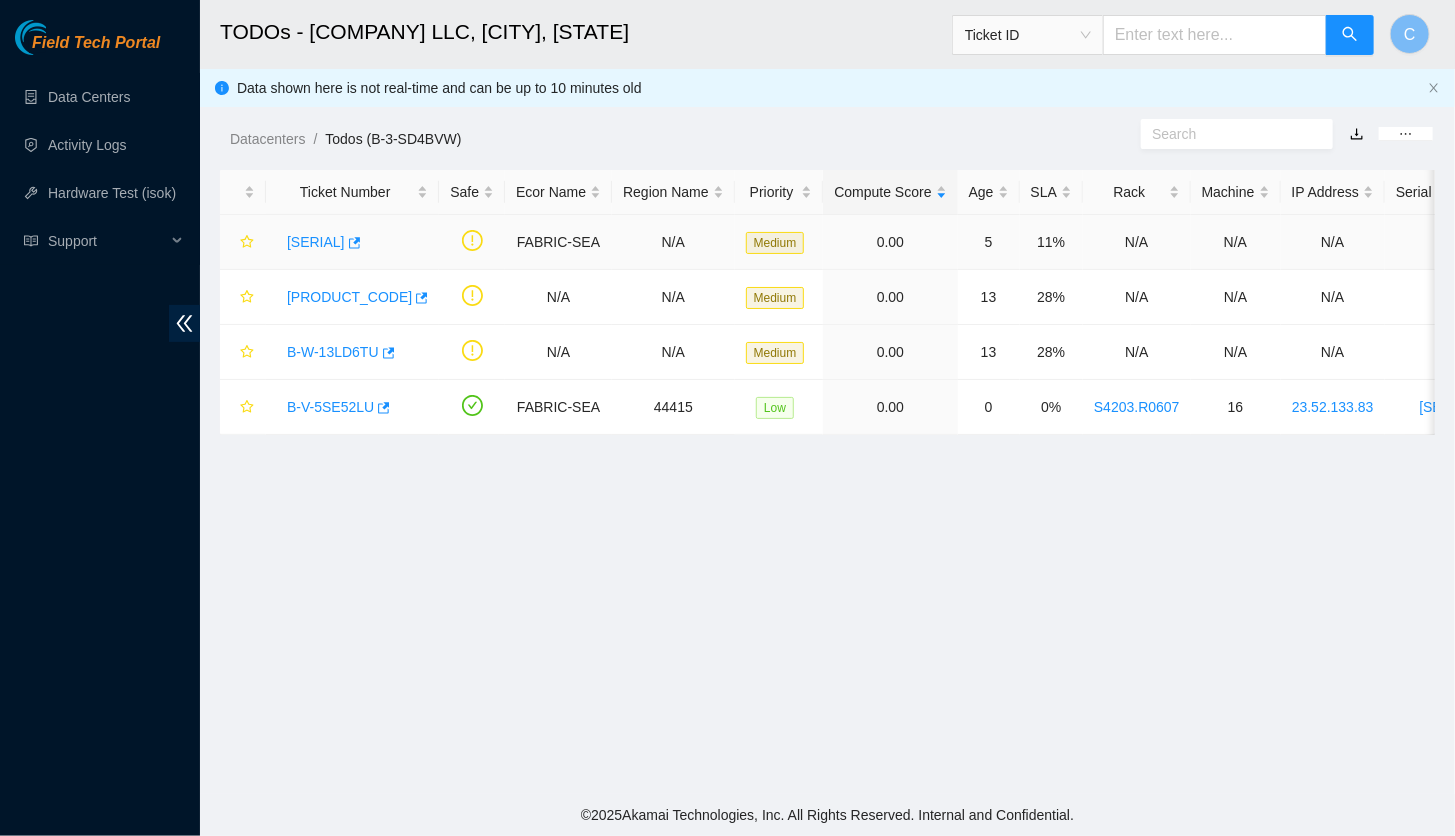 click on "[SERIAL]" at bounding box center [316, 242] 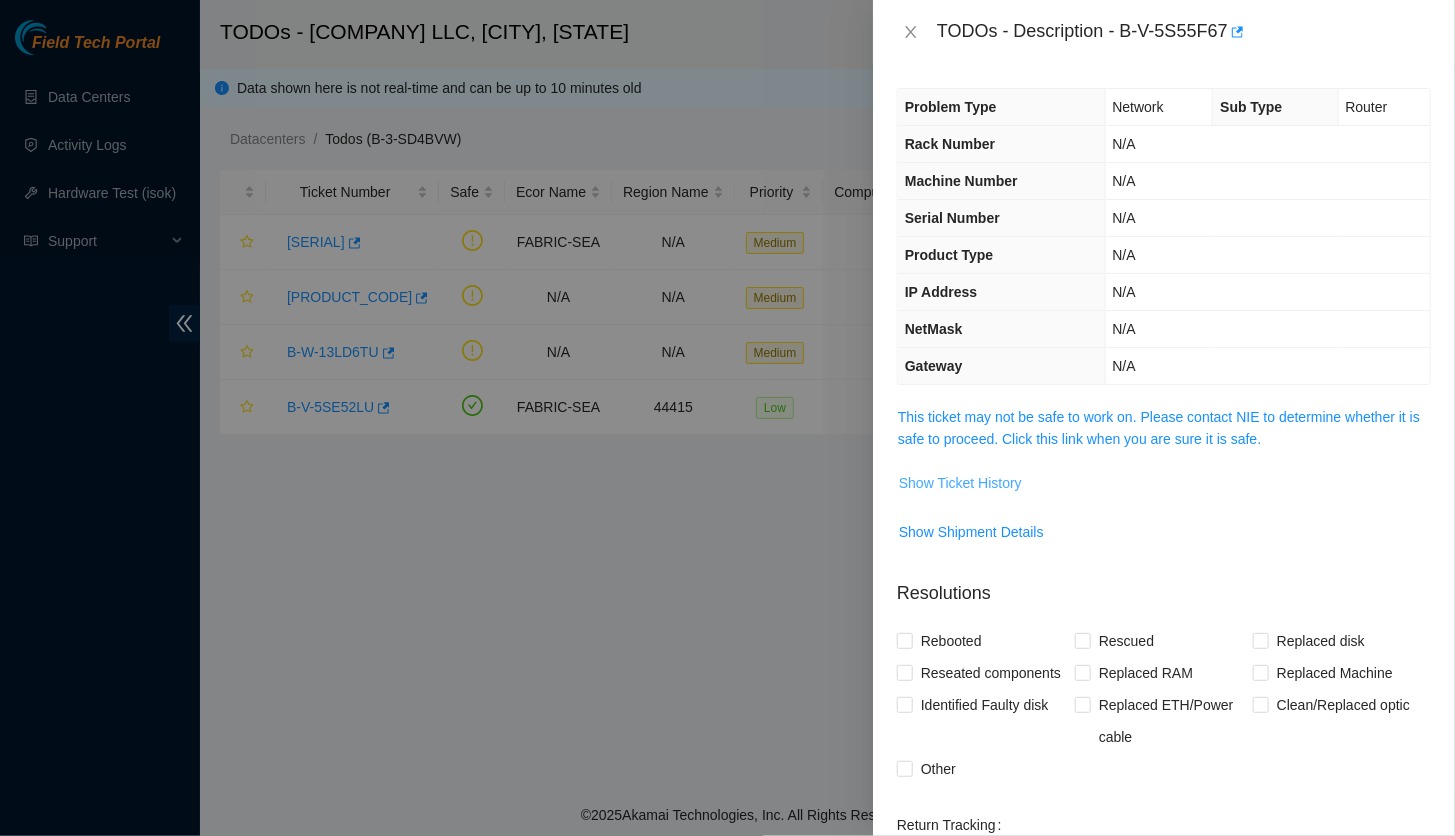 click on "Show Ticket History" at bounding box center [960, 483] 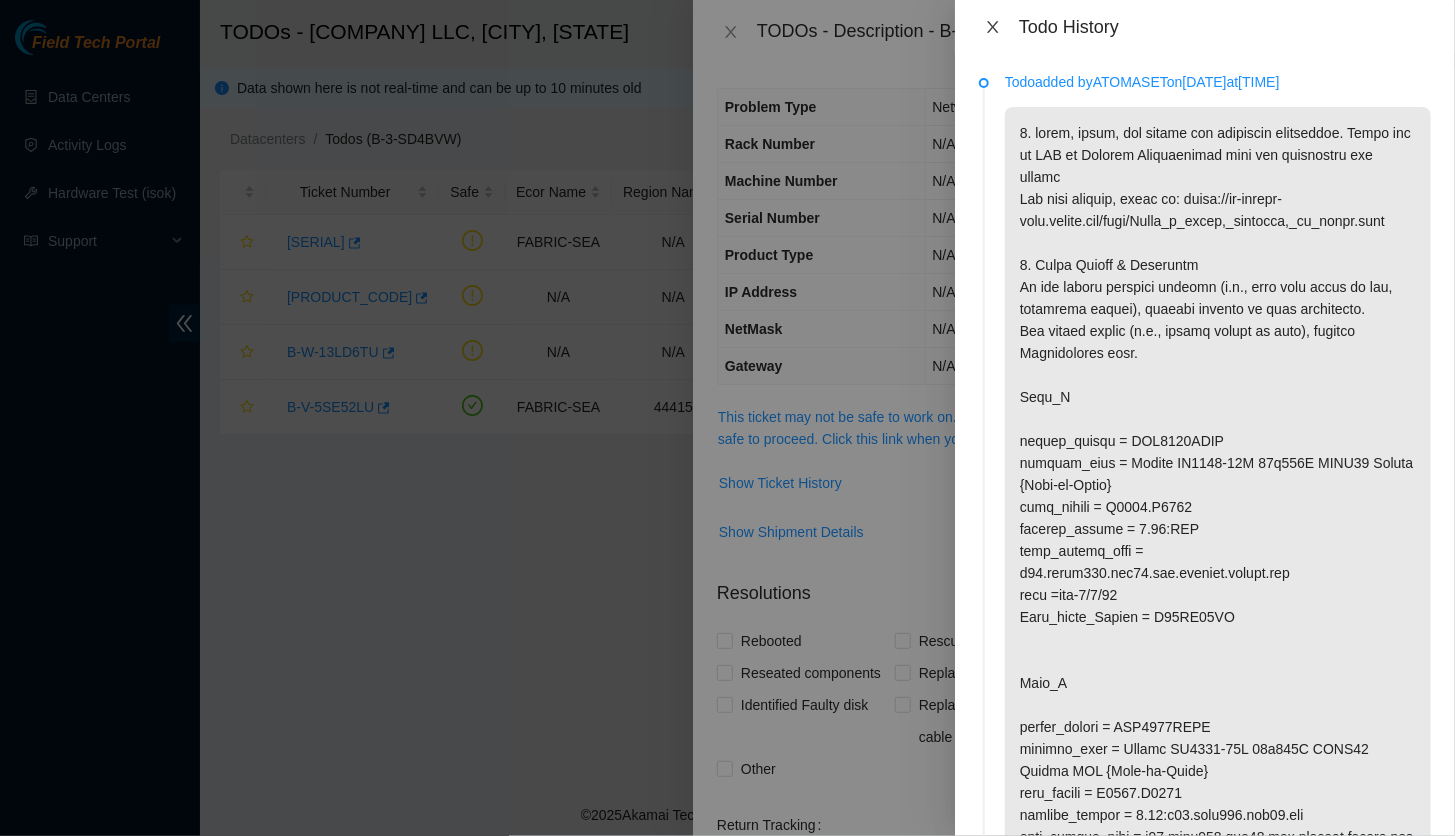 click 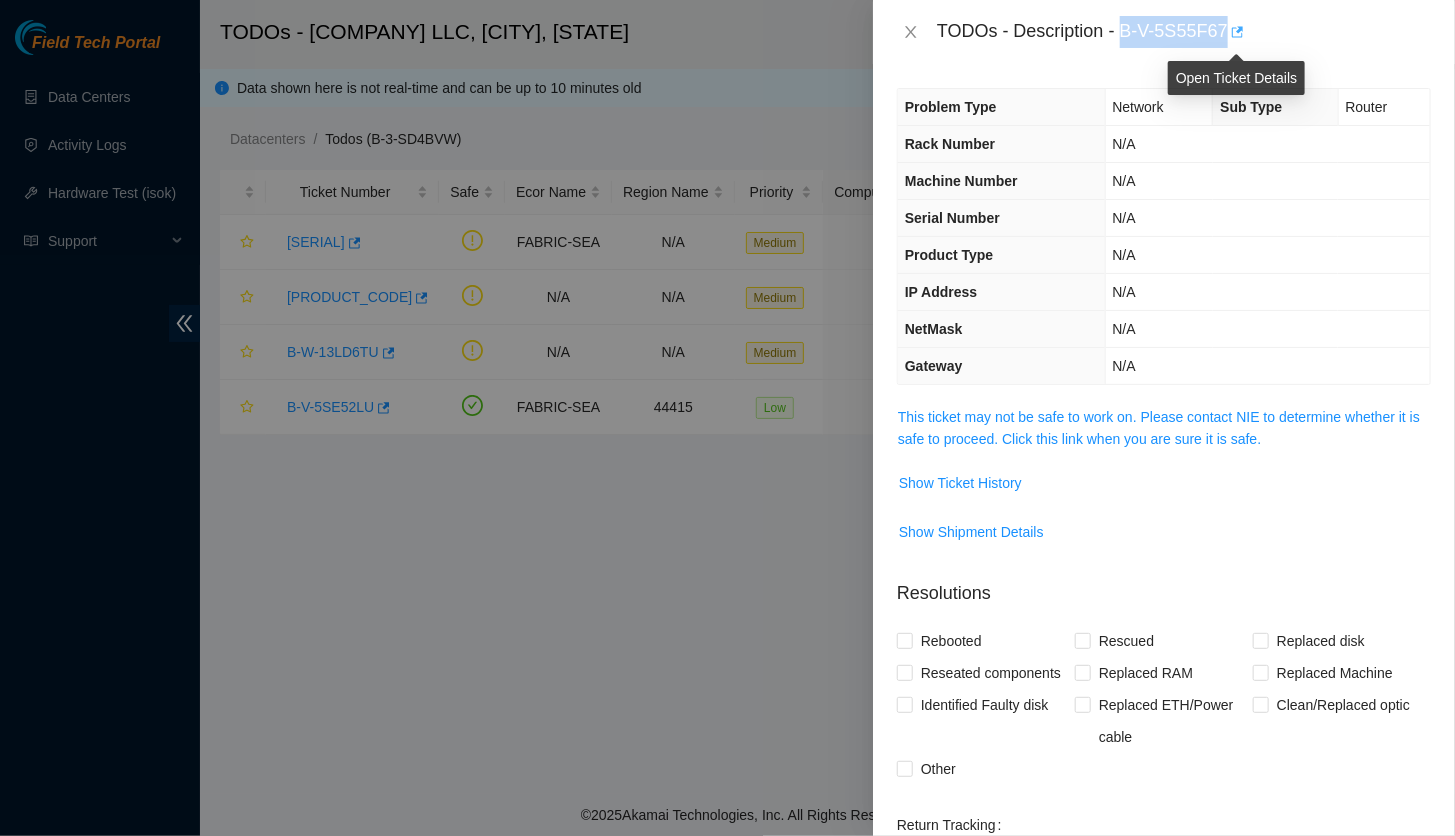 drag, startPoint x: 1121, startPoint y: 28, endPoint x: 1236, endPoint y: 39, distance: 115.52489 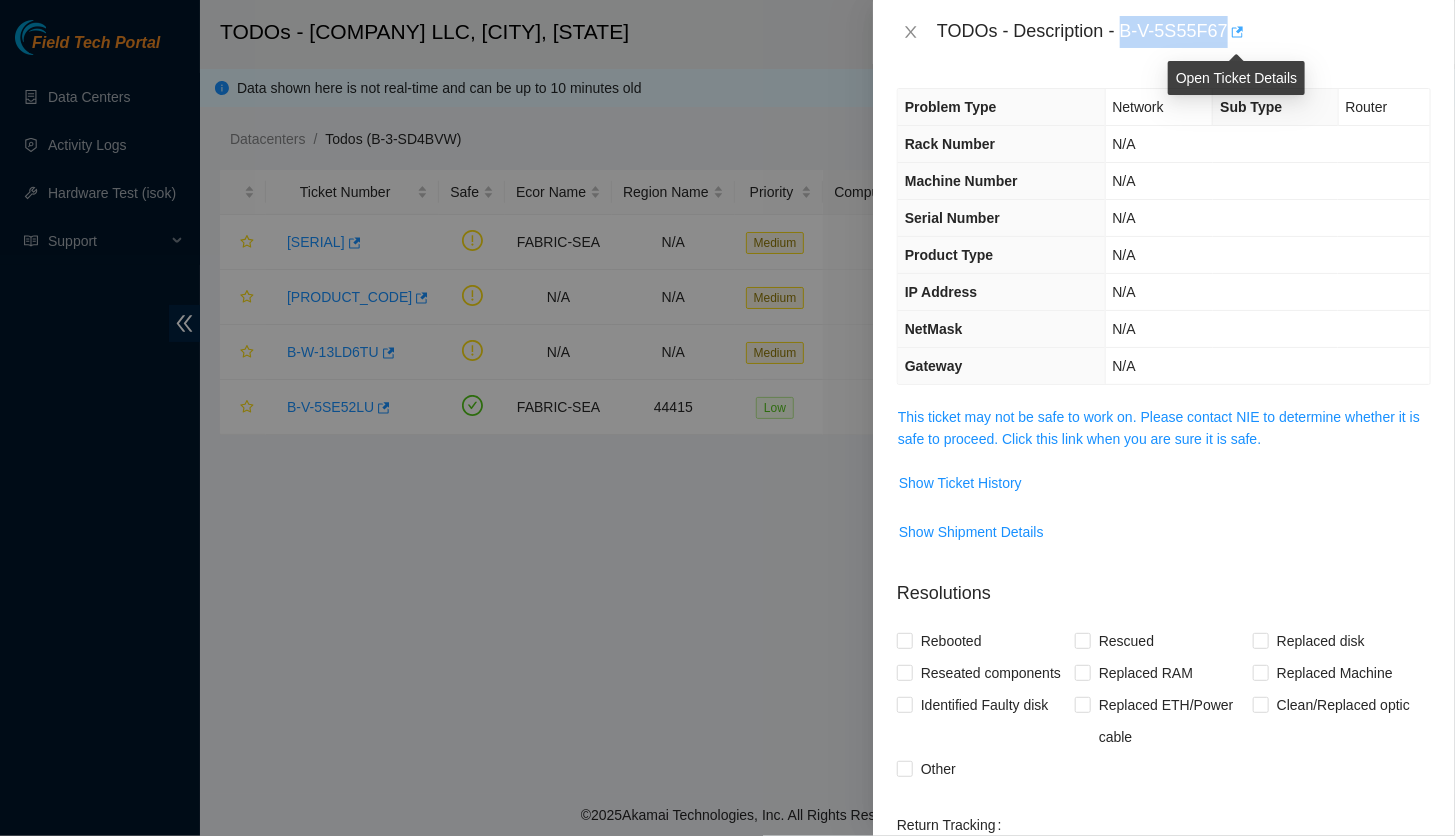 copy on "[SERIAL]" 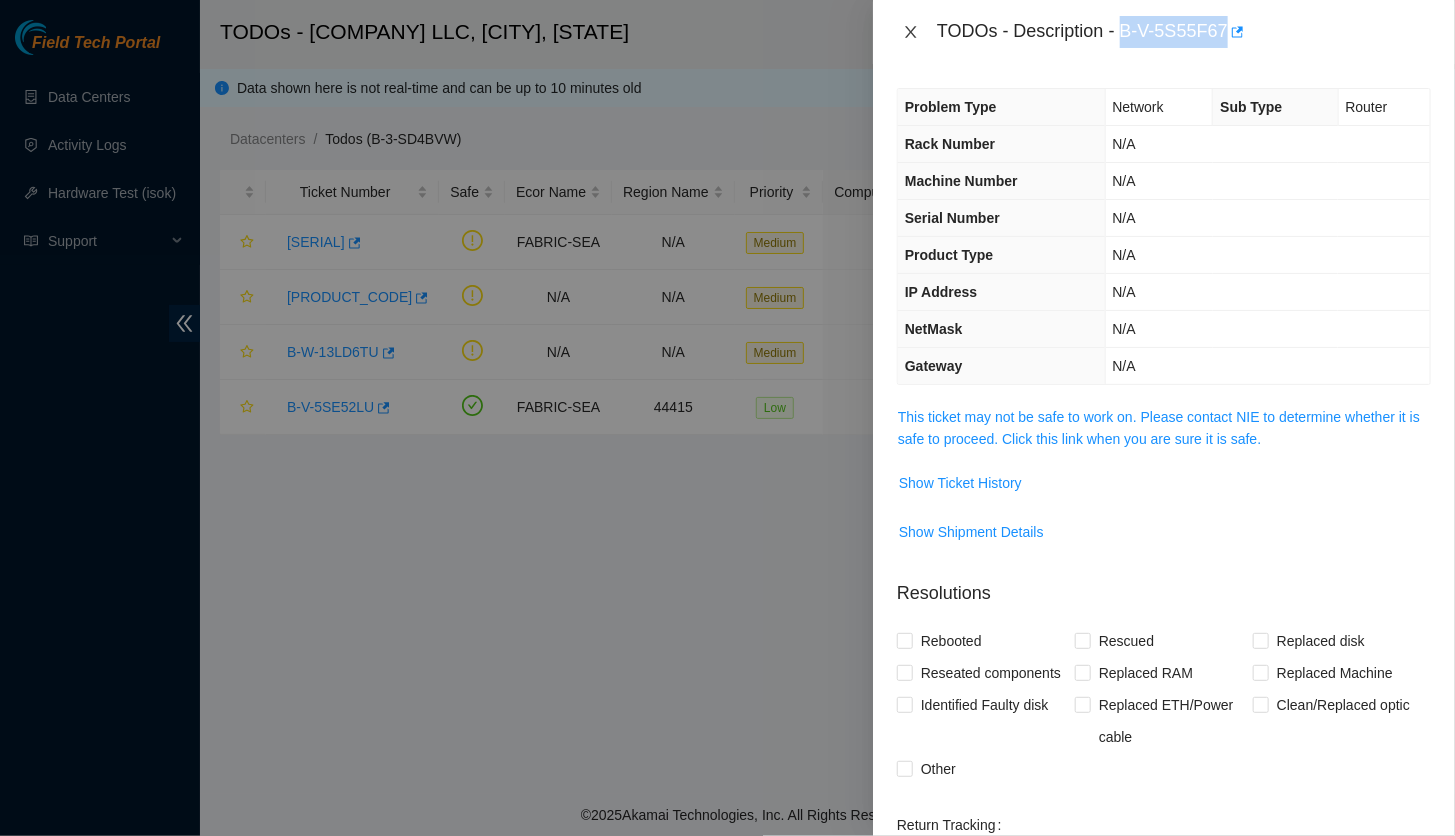 click 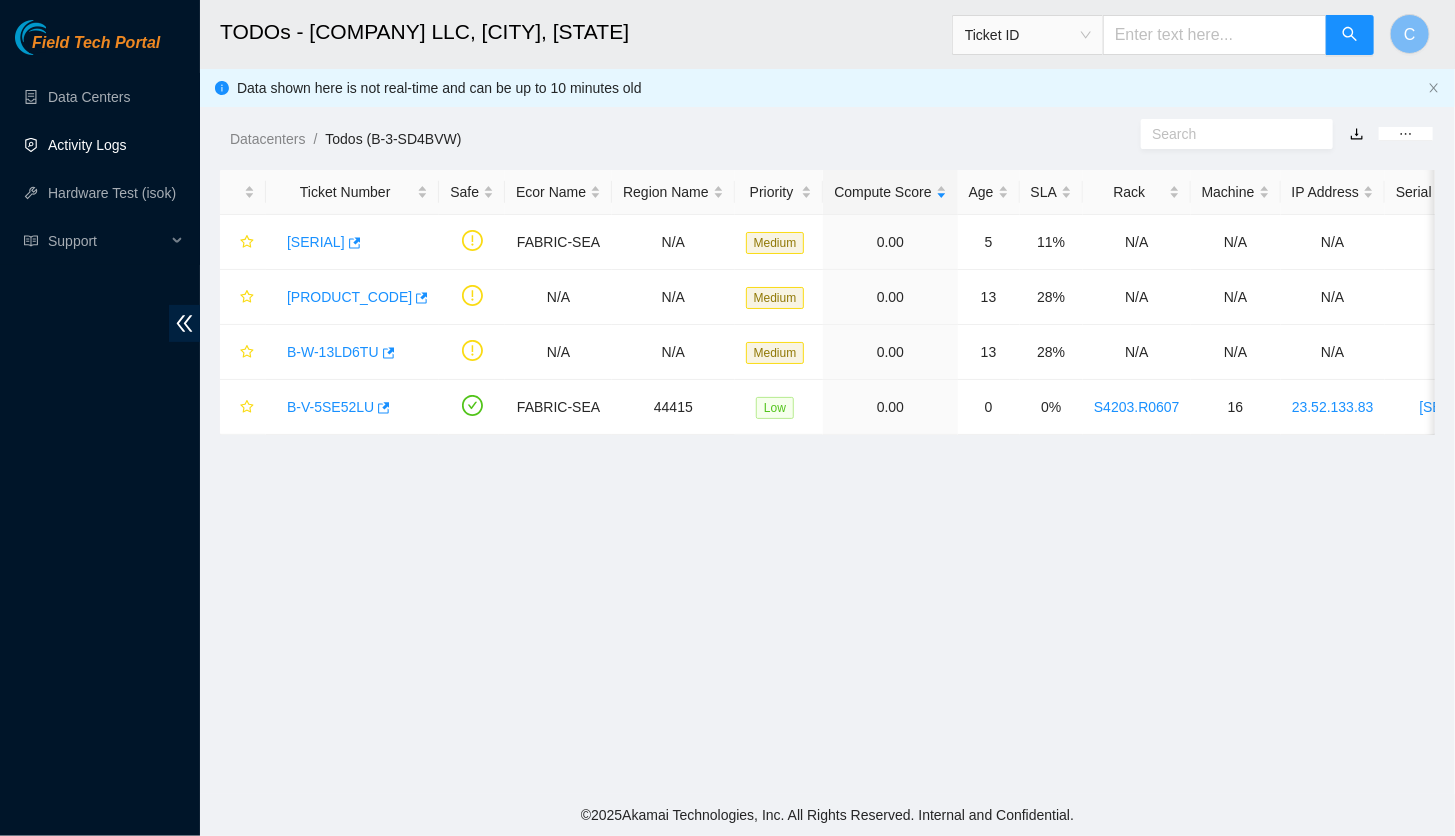 click on "Activity Logs" at bounding box center [87, 145] 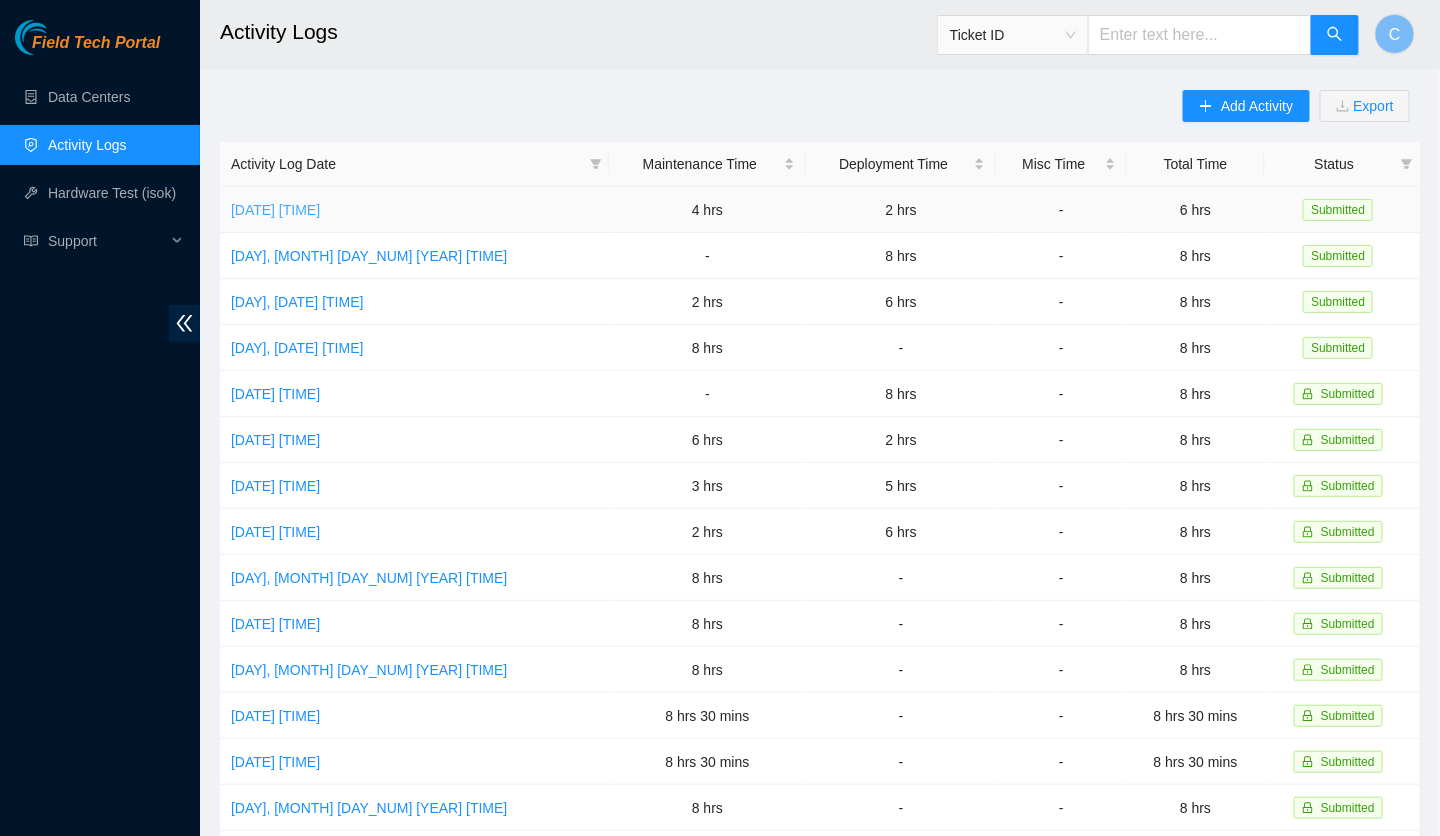 click on "[DATE] [TIME]" at bounding box center [275, 210] 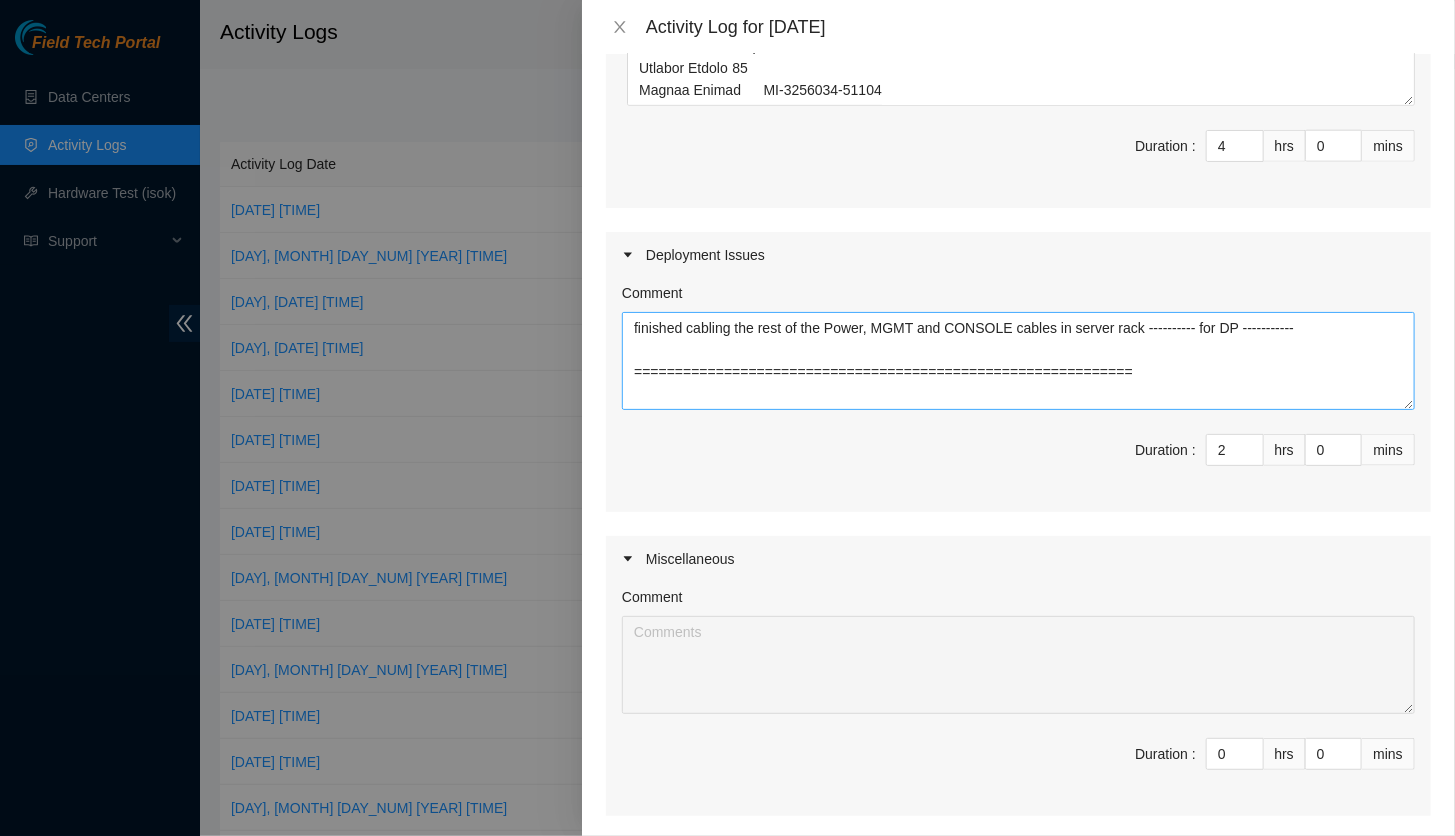 scroll, scrollTop: 962, scrollLeft: 0, axis: vertical 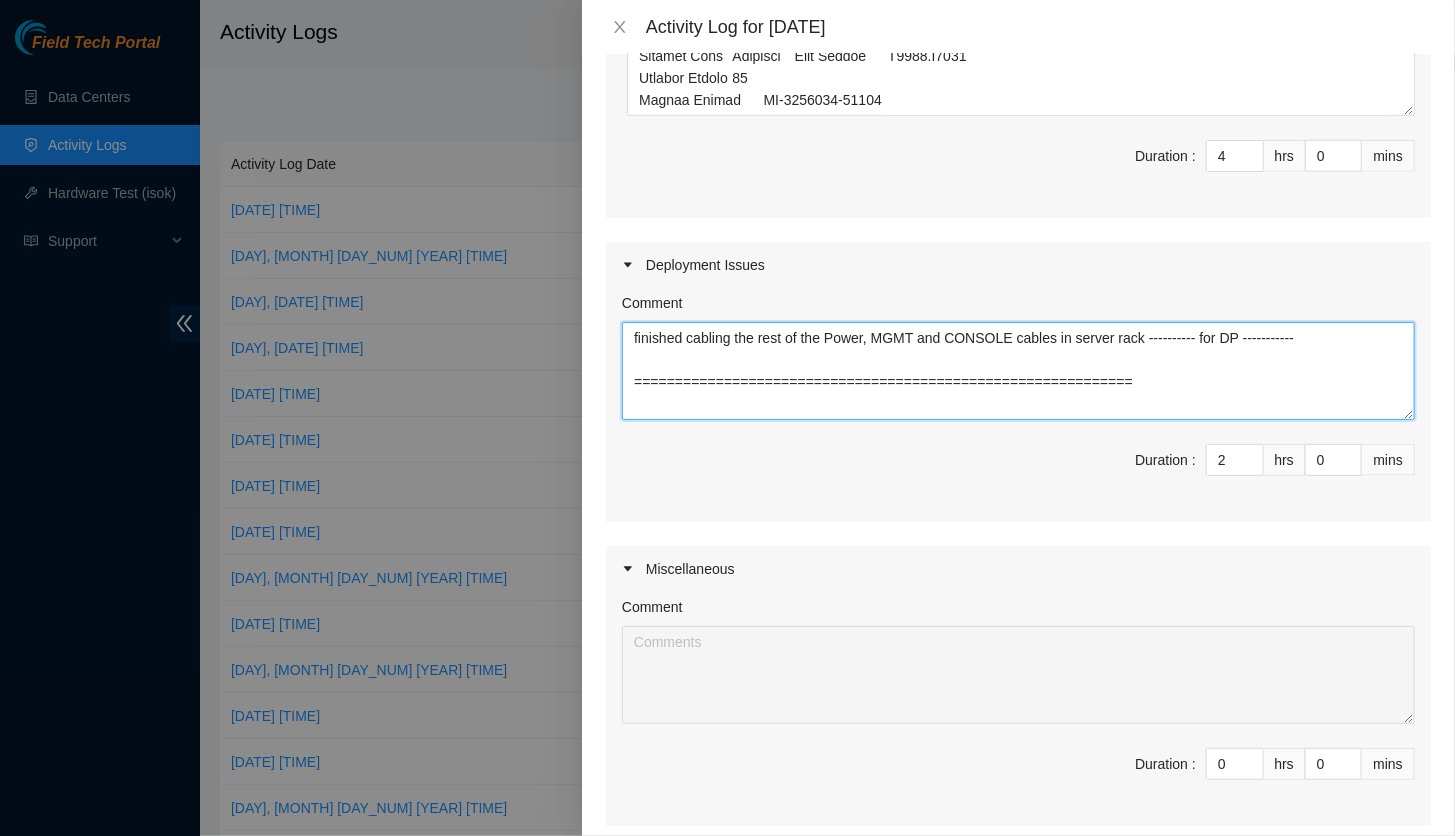 click on "finished cabling the rest of the Power, MGMT and CONSOLE cables in server rack ---------- for DP -----------
=============================================================" at bounding box center (1018, 371) 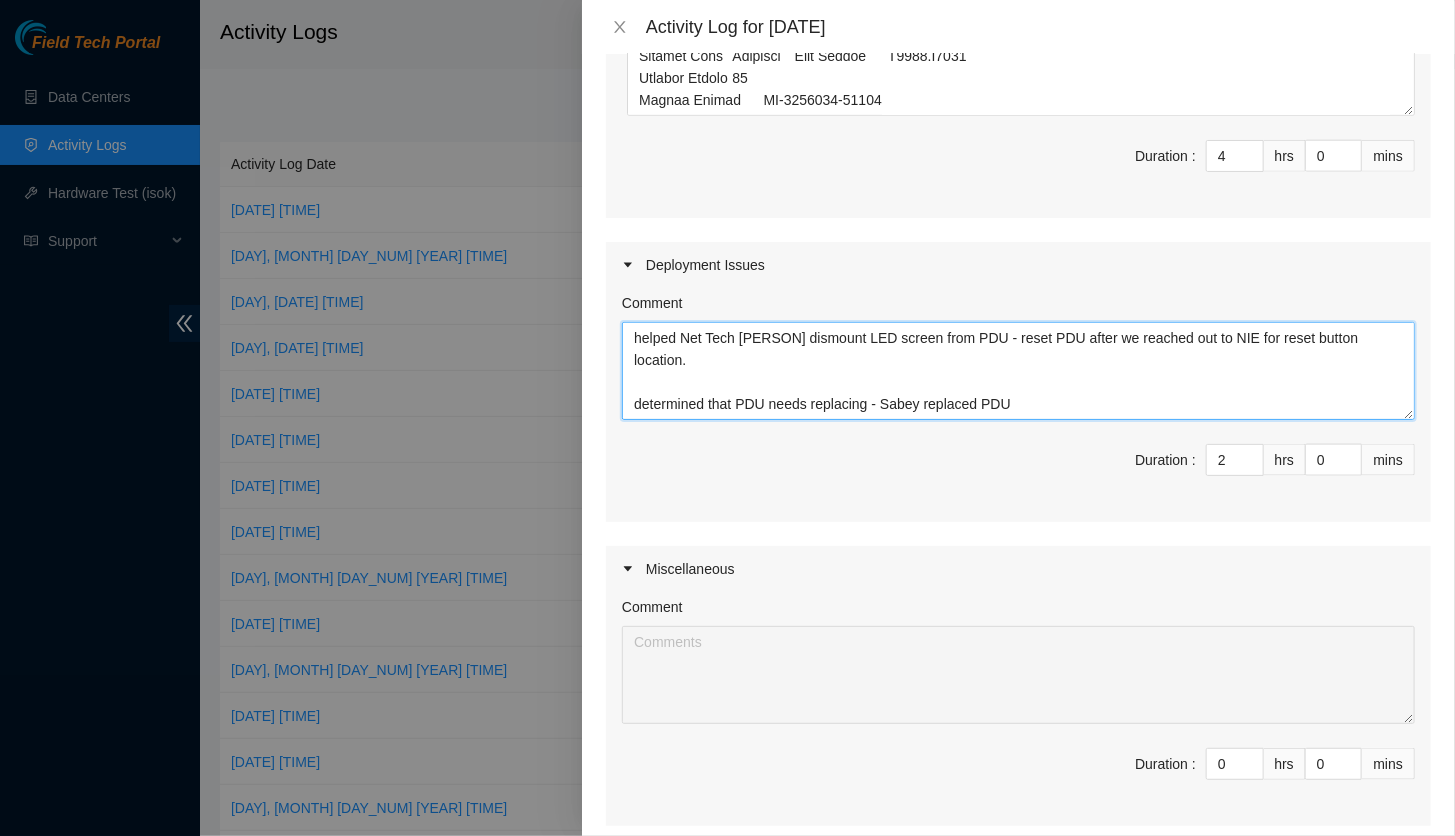 scroll, scrollTop: 104, scrollLeft: 0, axis: vertical 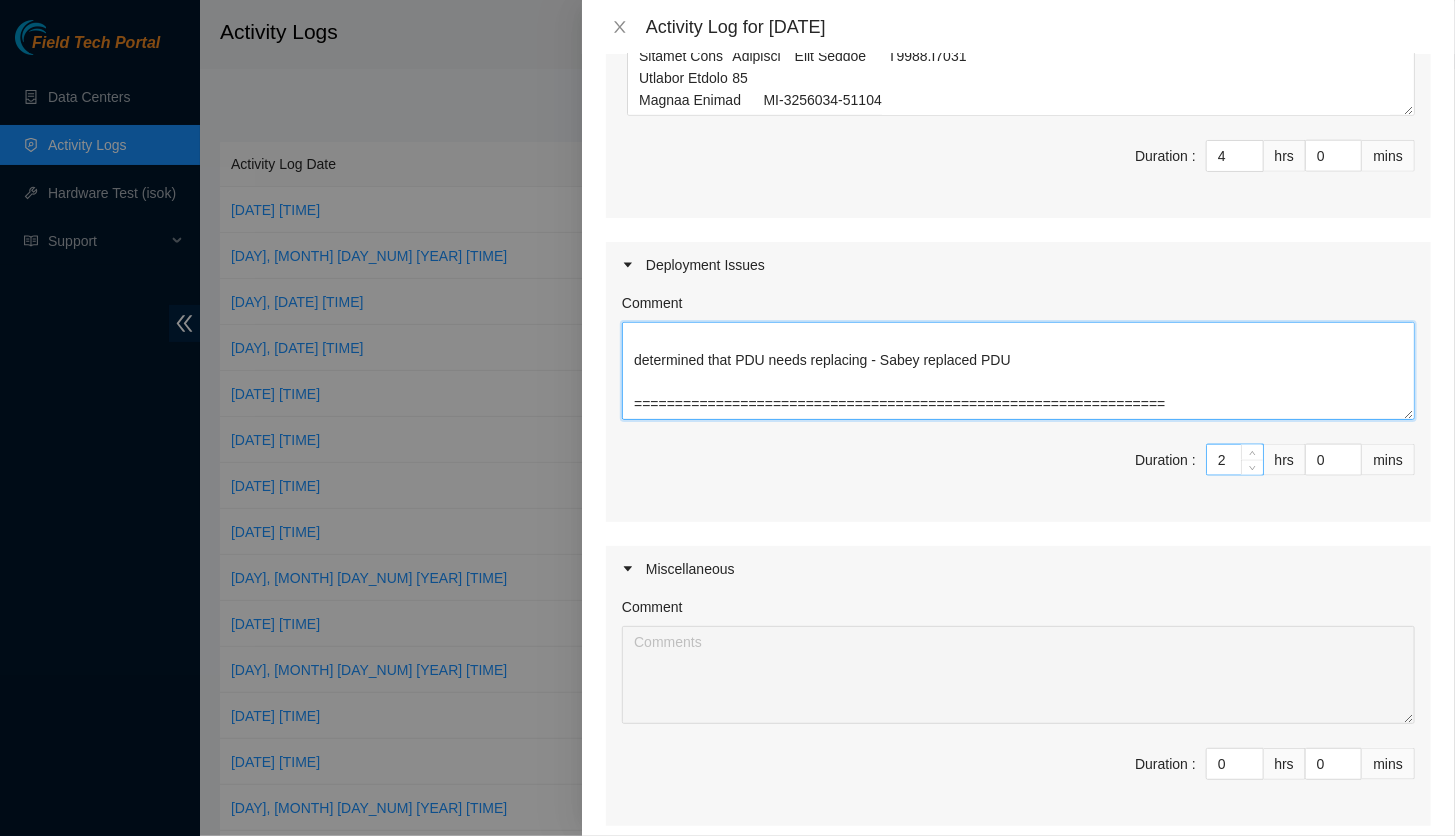 type on "helped Net Tech [PERSON] dismount LED screen from PDU - reset PDU after we reached out to NIE for reset button location.
determined that PDU needs replacing - Sabey replaced PDU
=================================================================" 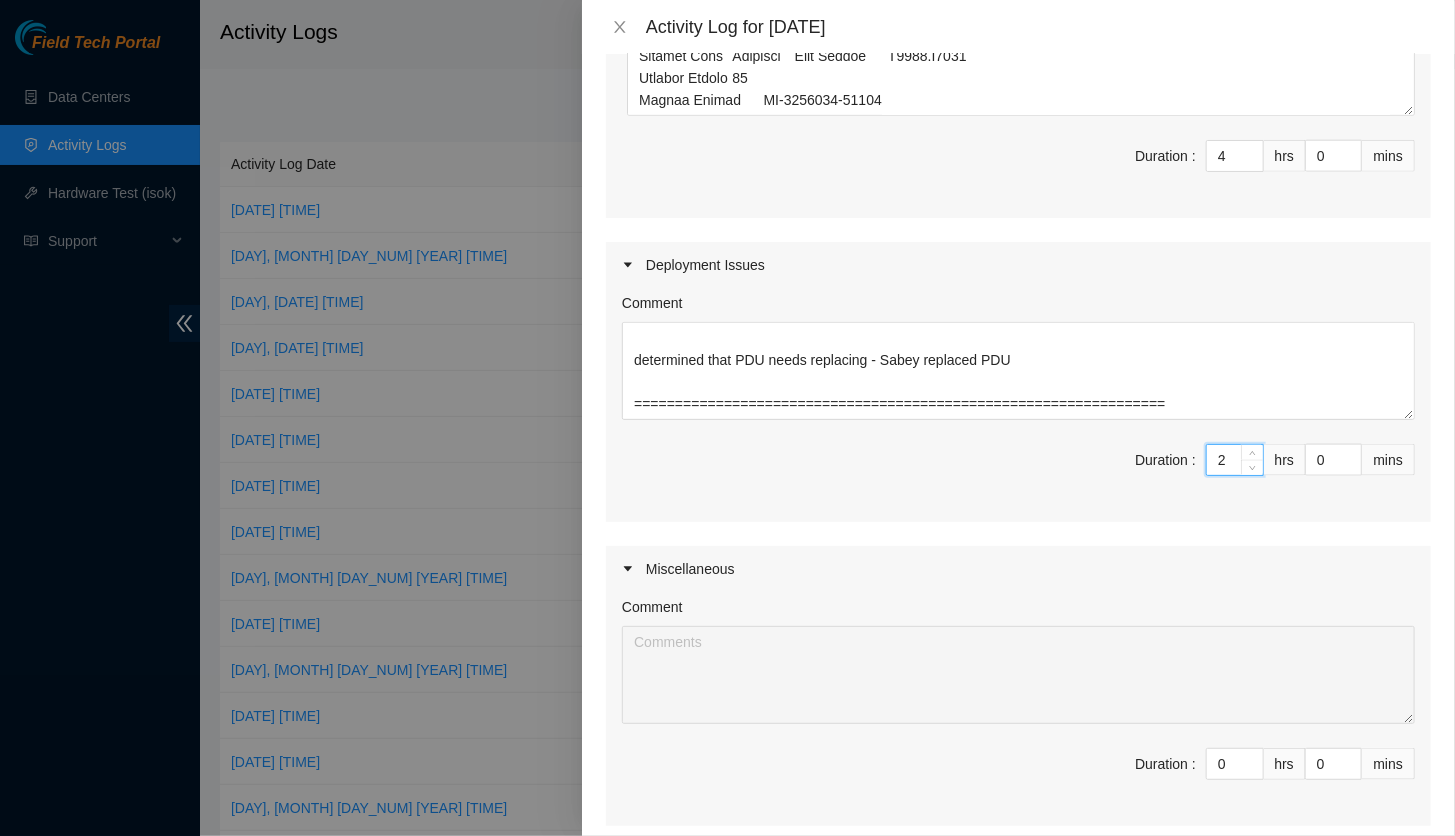 drag, startPoint x: 1220, startPoint y: 435, endPoint x: 1183, endPoint y: 434, distance: 37.01351 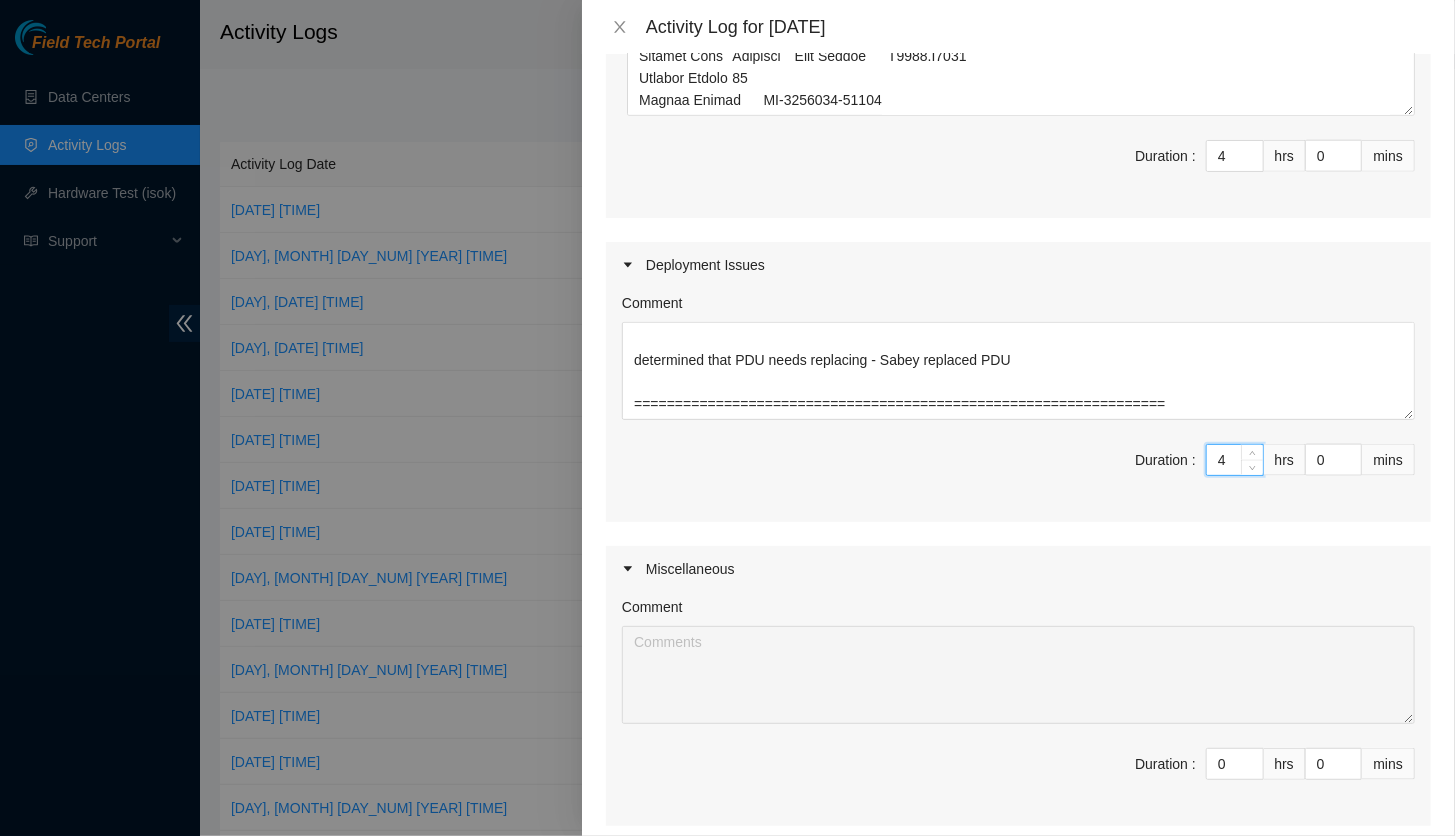 type on "8" 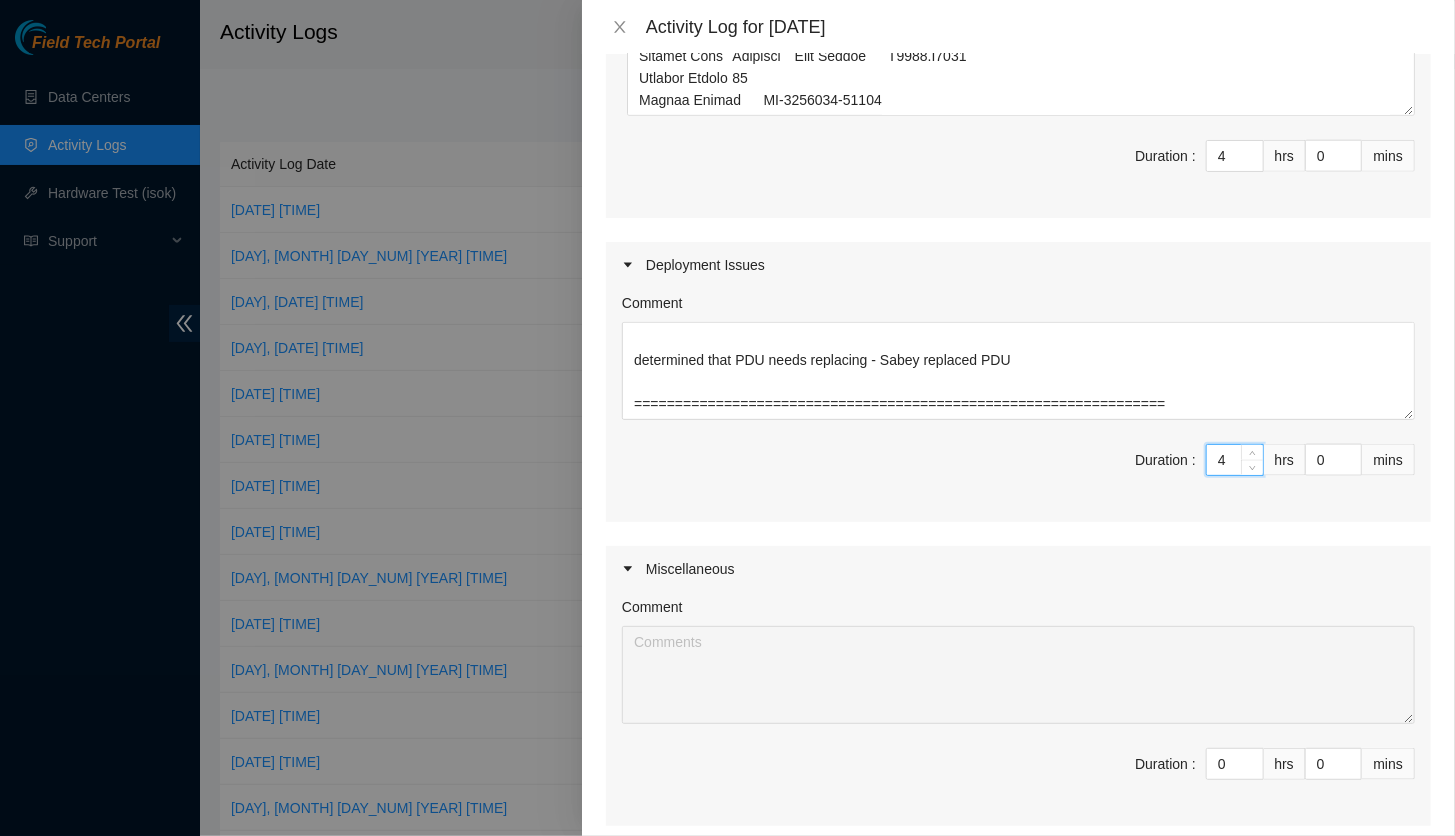 scroll, scrollTop: 1142, scrollLeft: 0, axis: vertical 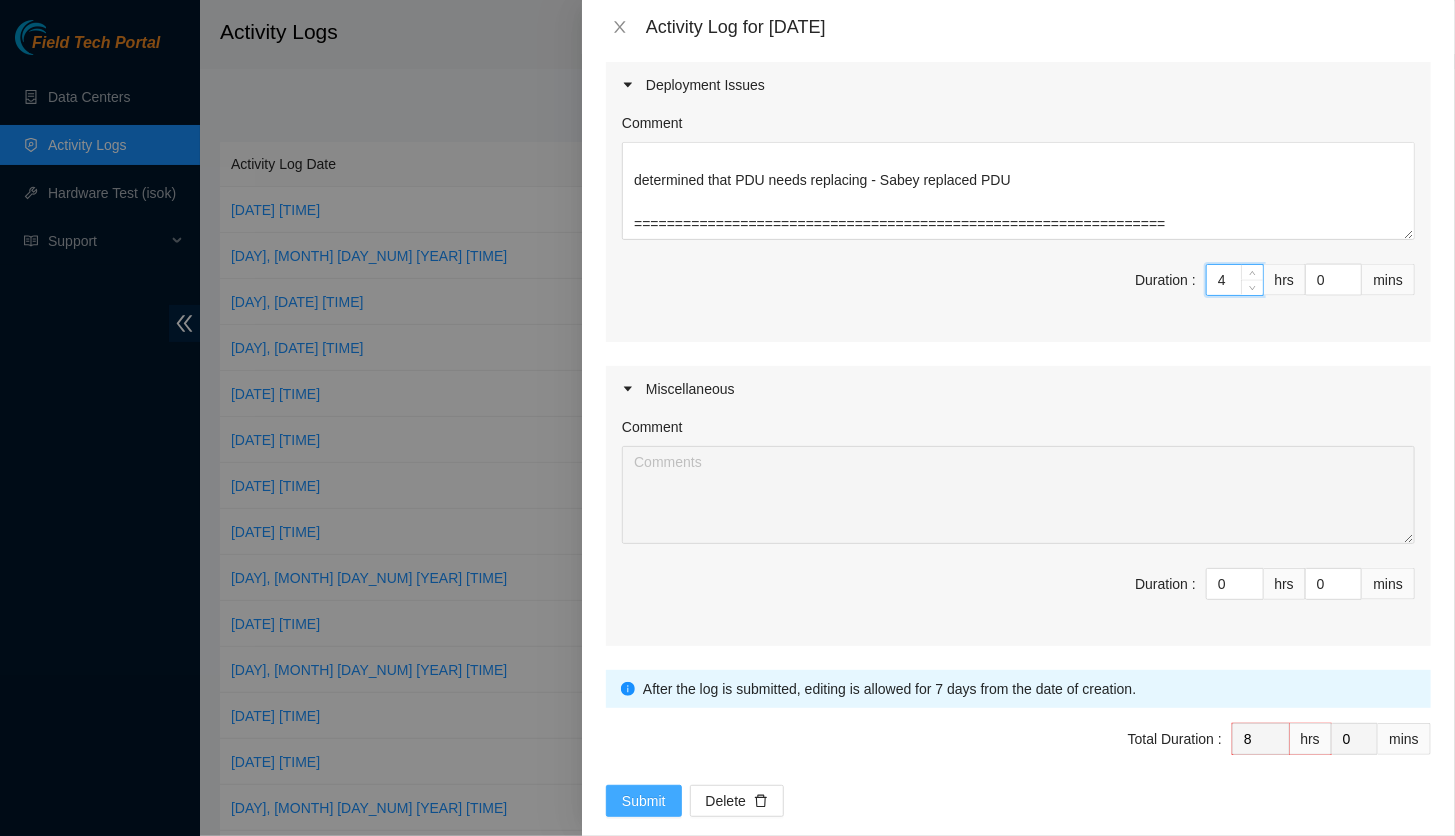 type on "4" 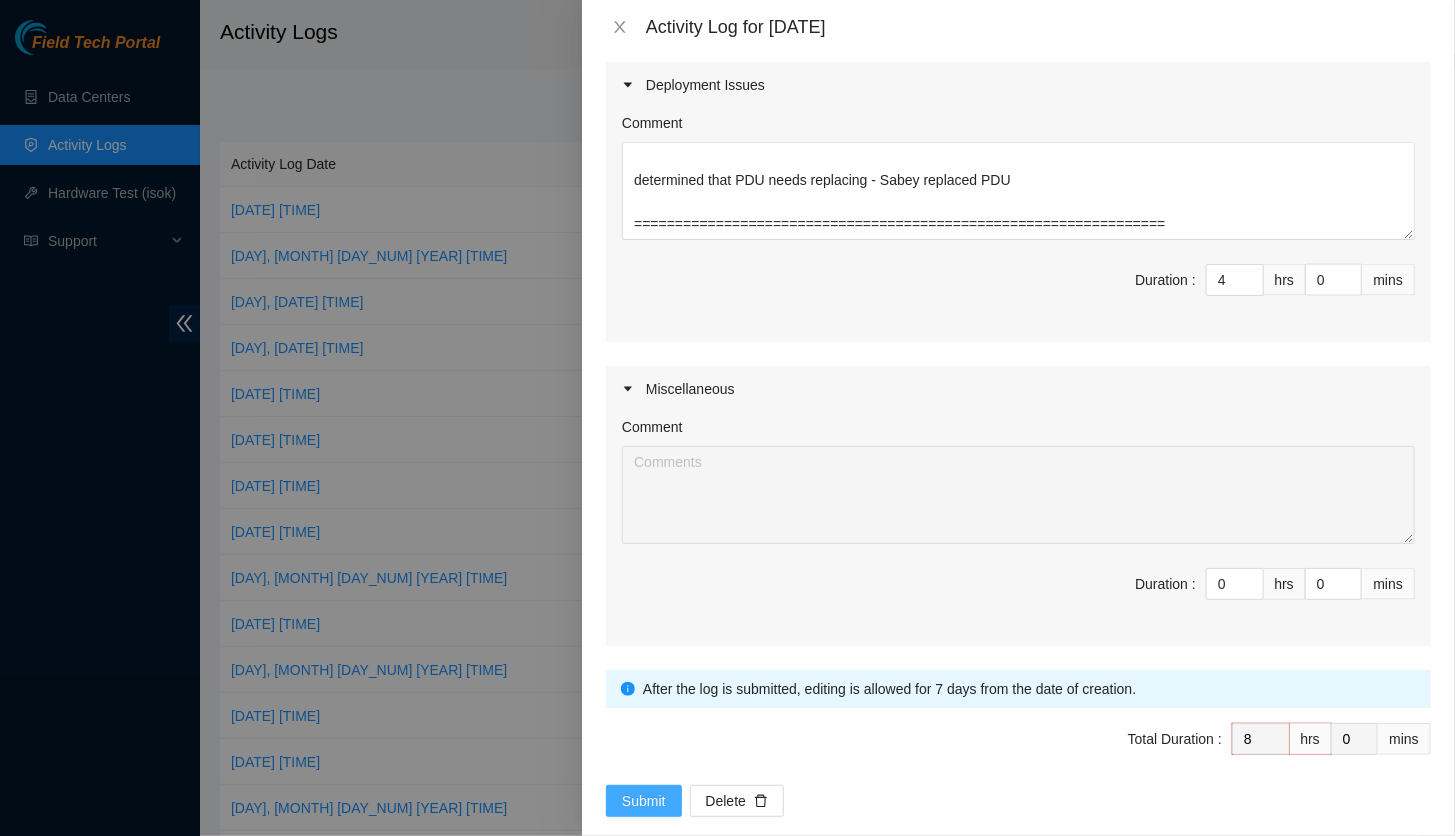 click on "Submit" at bounding box center [644, 801] 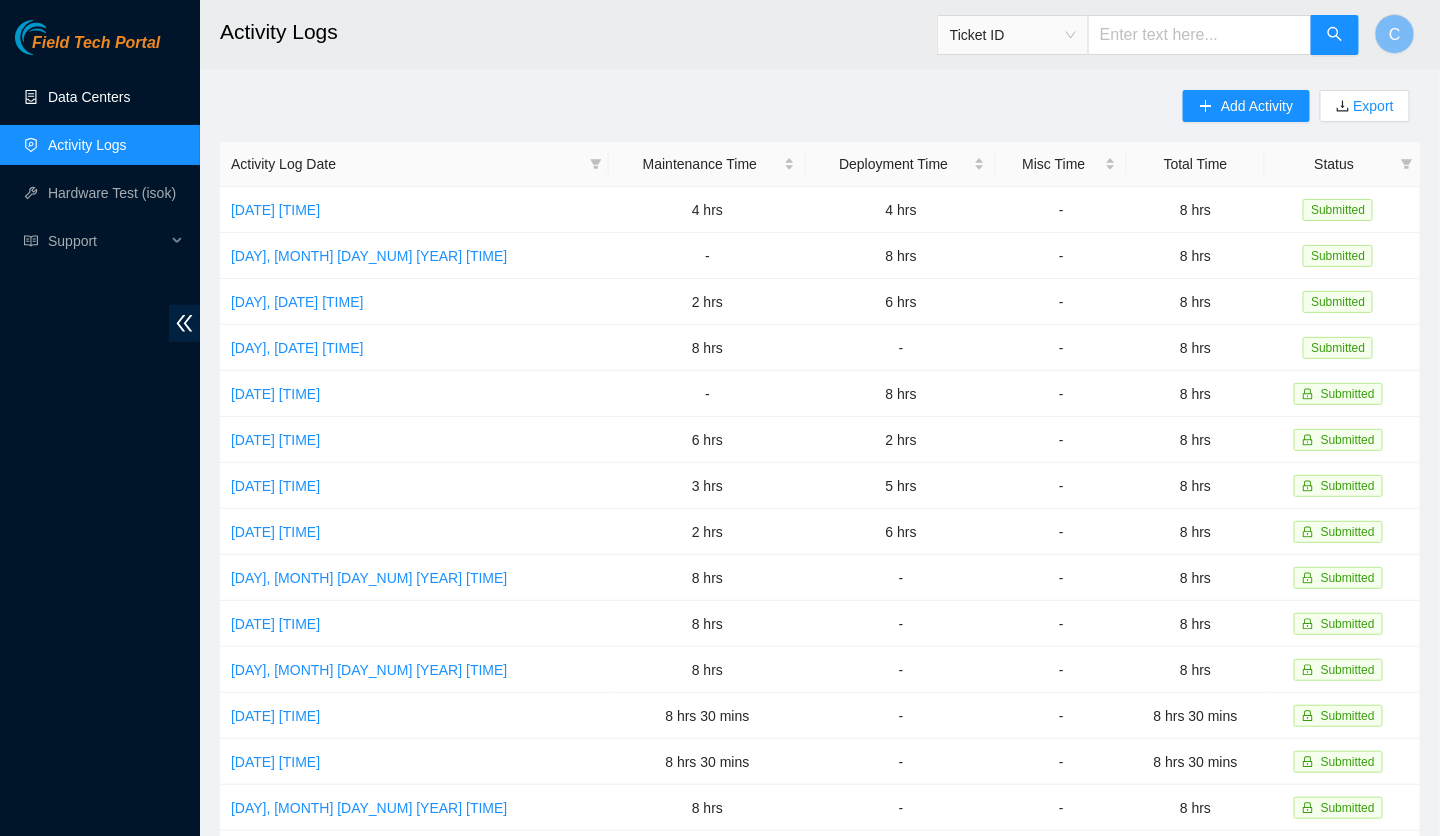 click on "Data Centers" at bounding box center (89, 97) 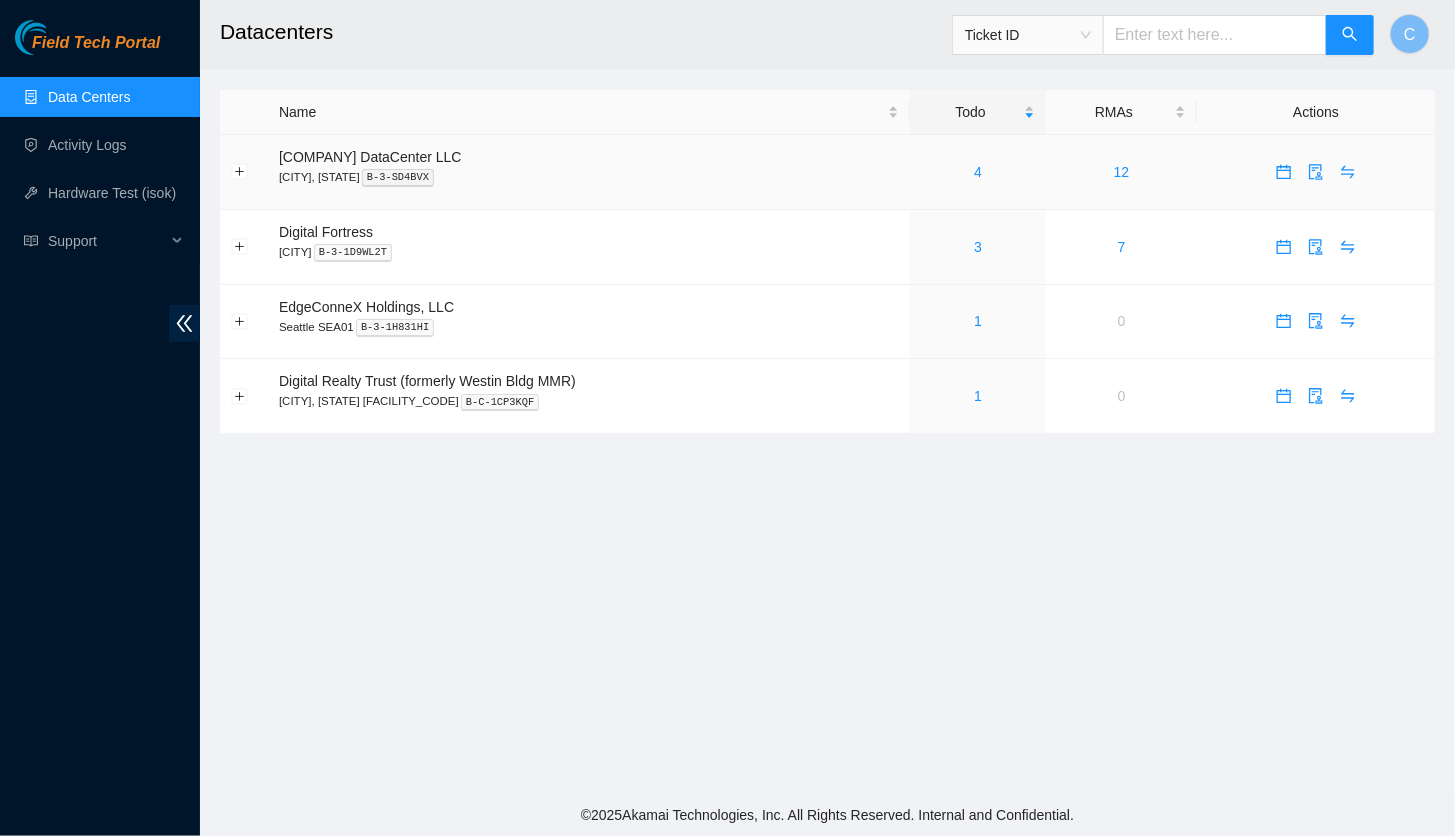 click on "4" at bounding box center [978, 172] 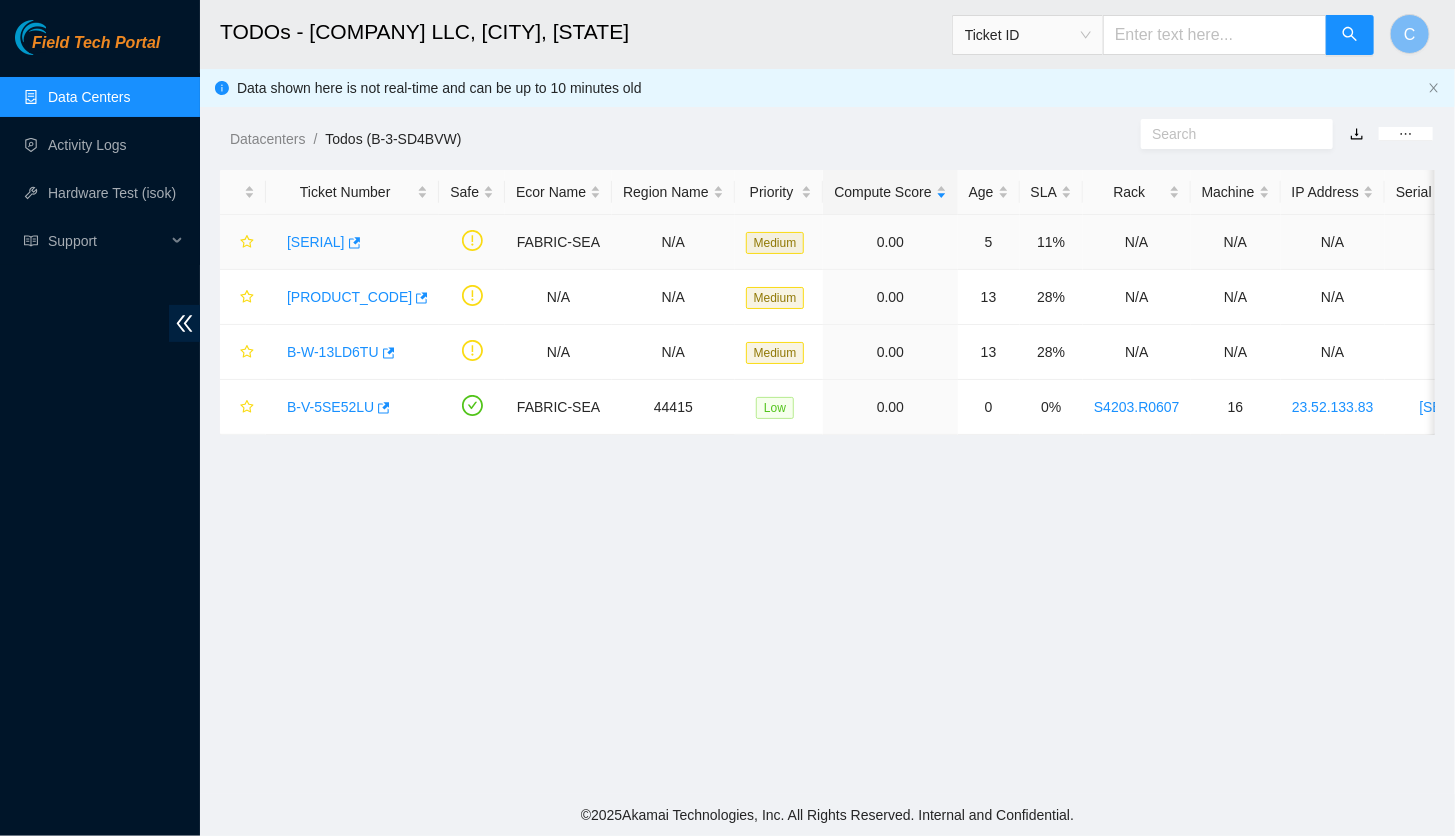 click on "[SERIAL]" at bounding box center [316, 242] 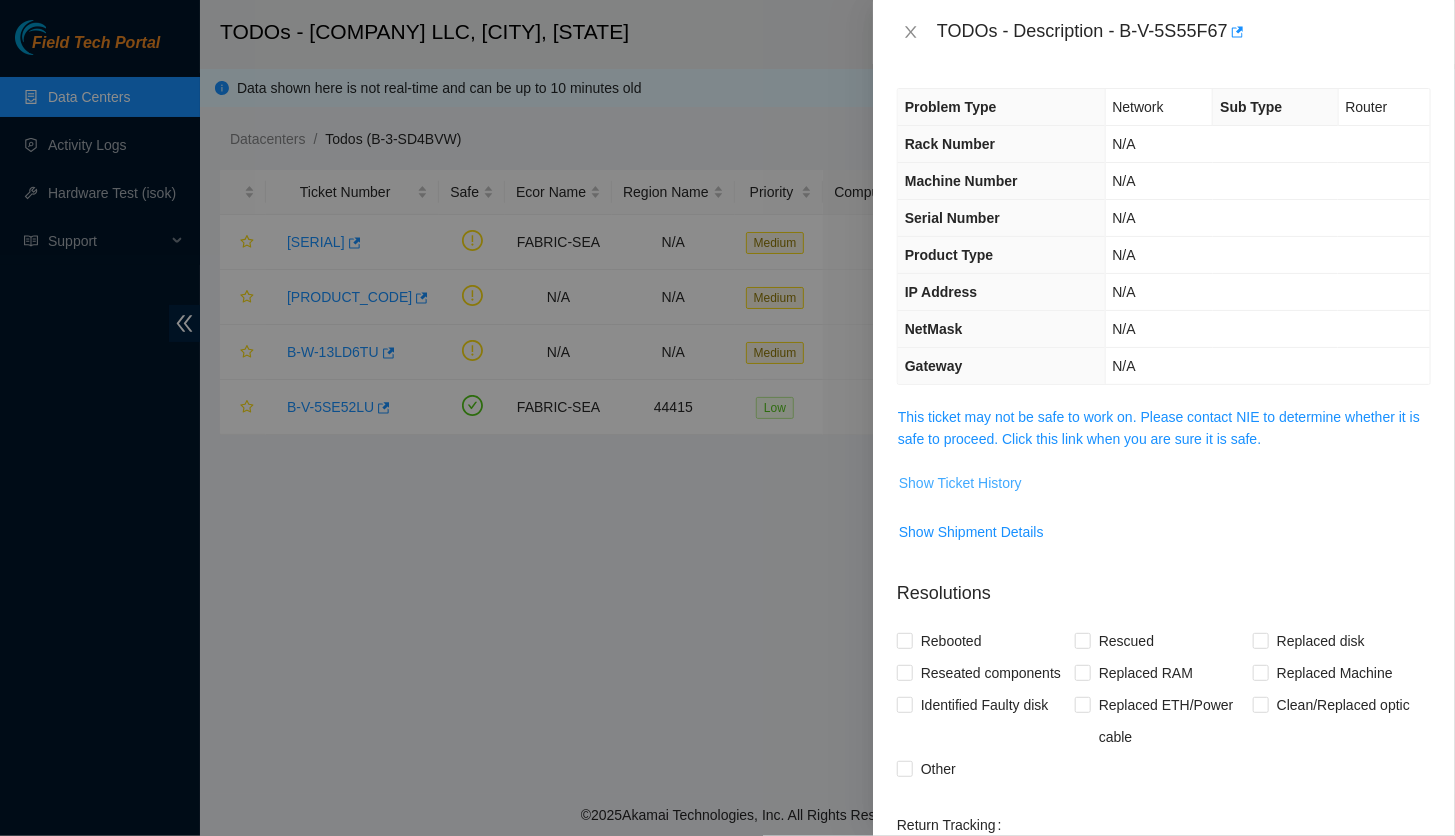 click on "Show Ticket History" at bounding box center [960, 483] 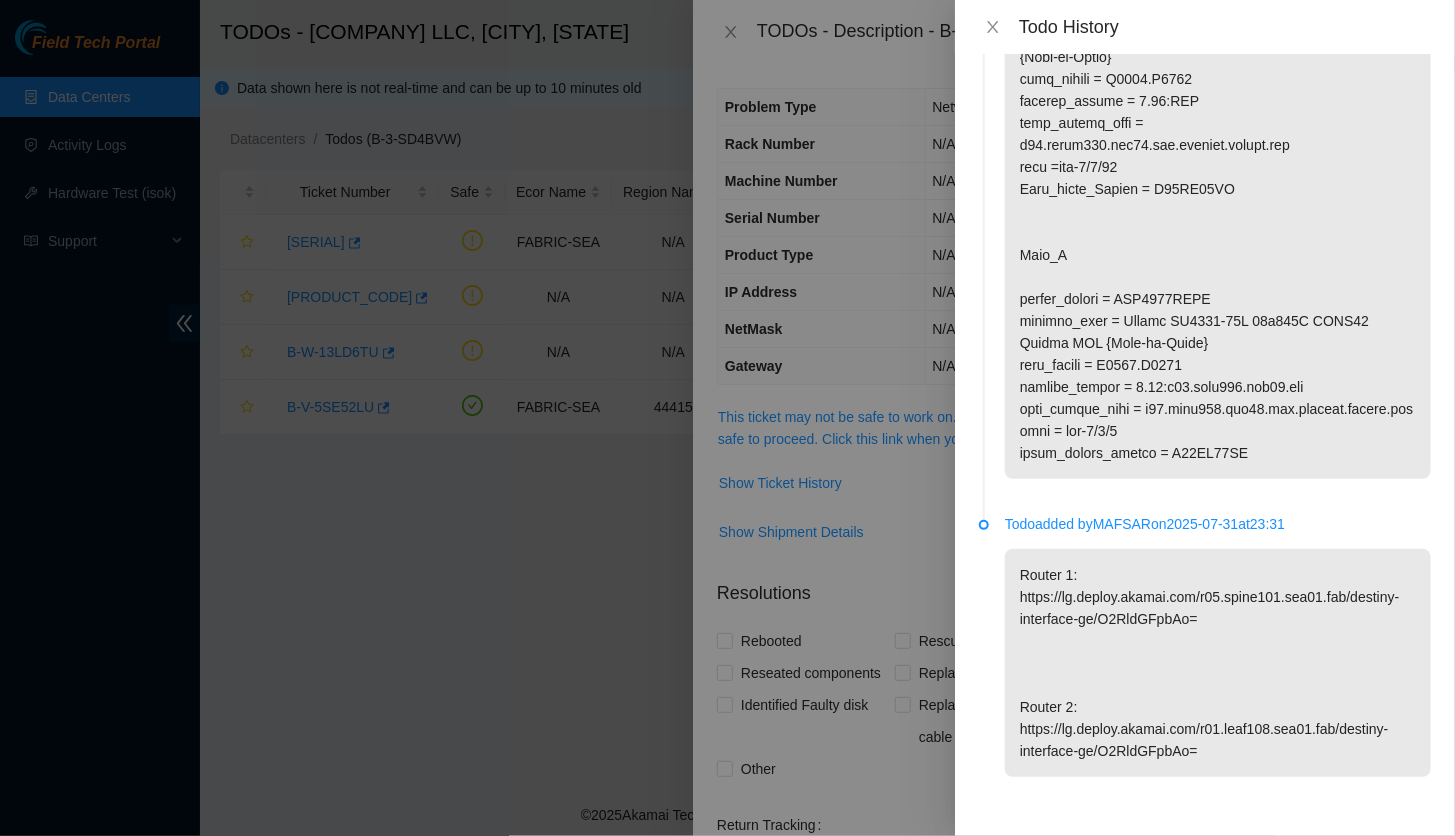scroll, scrollTop: 544, scrollLeft: 0, axis: vertical 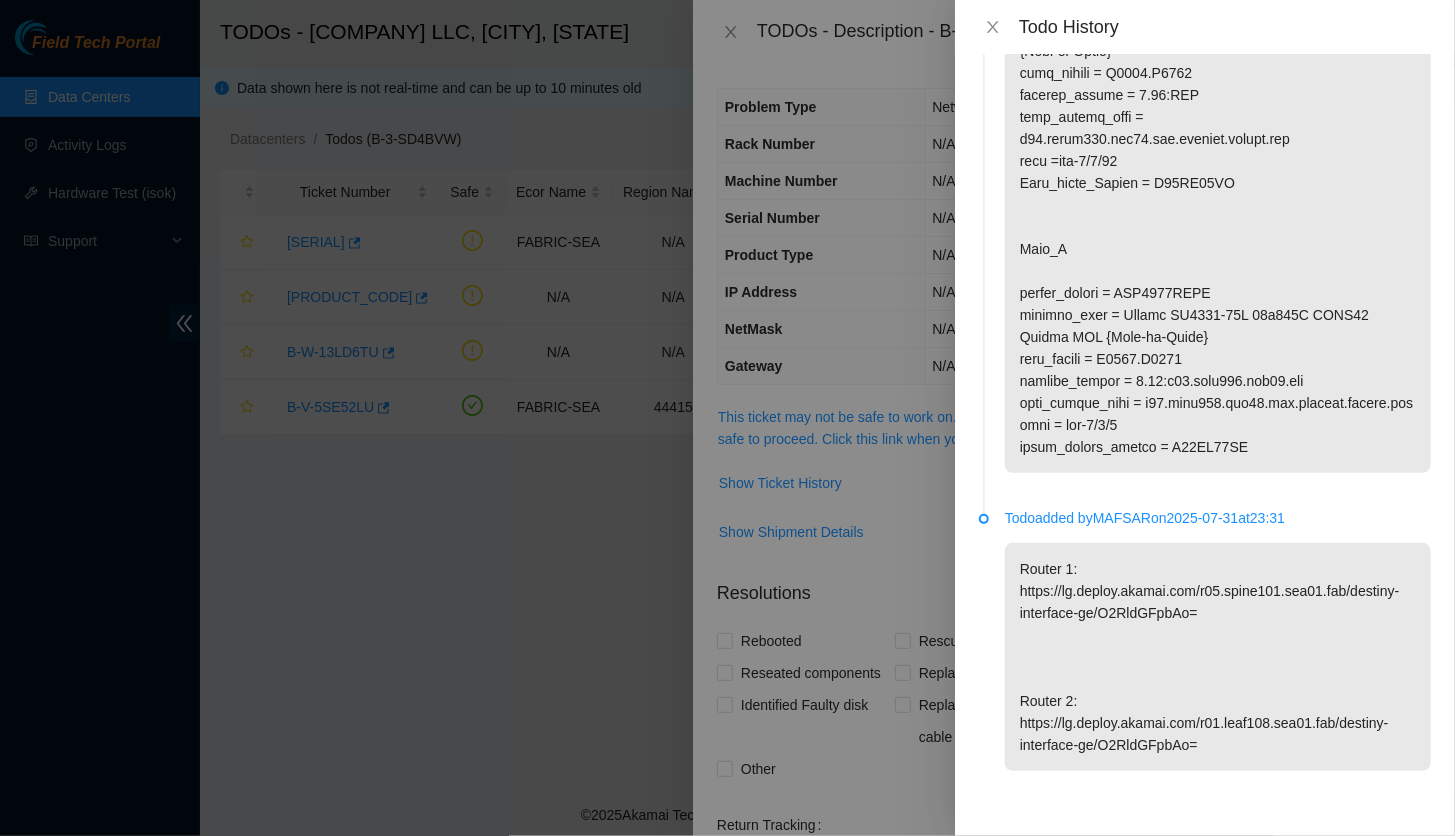 drag, startPoint x: 1013, startPoint y: 124, endPoint x: 1318, endPoint y: 378, distance: 396.91434 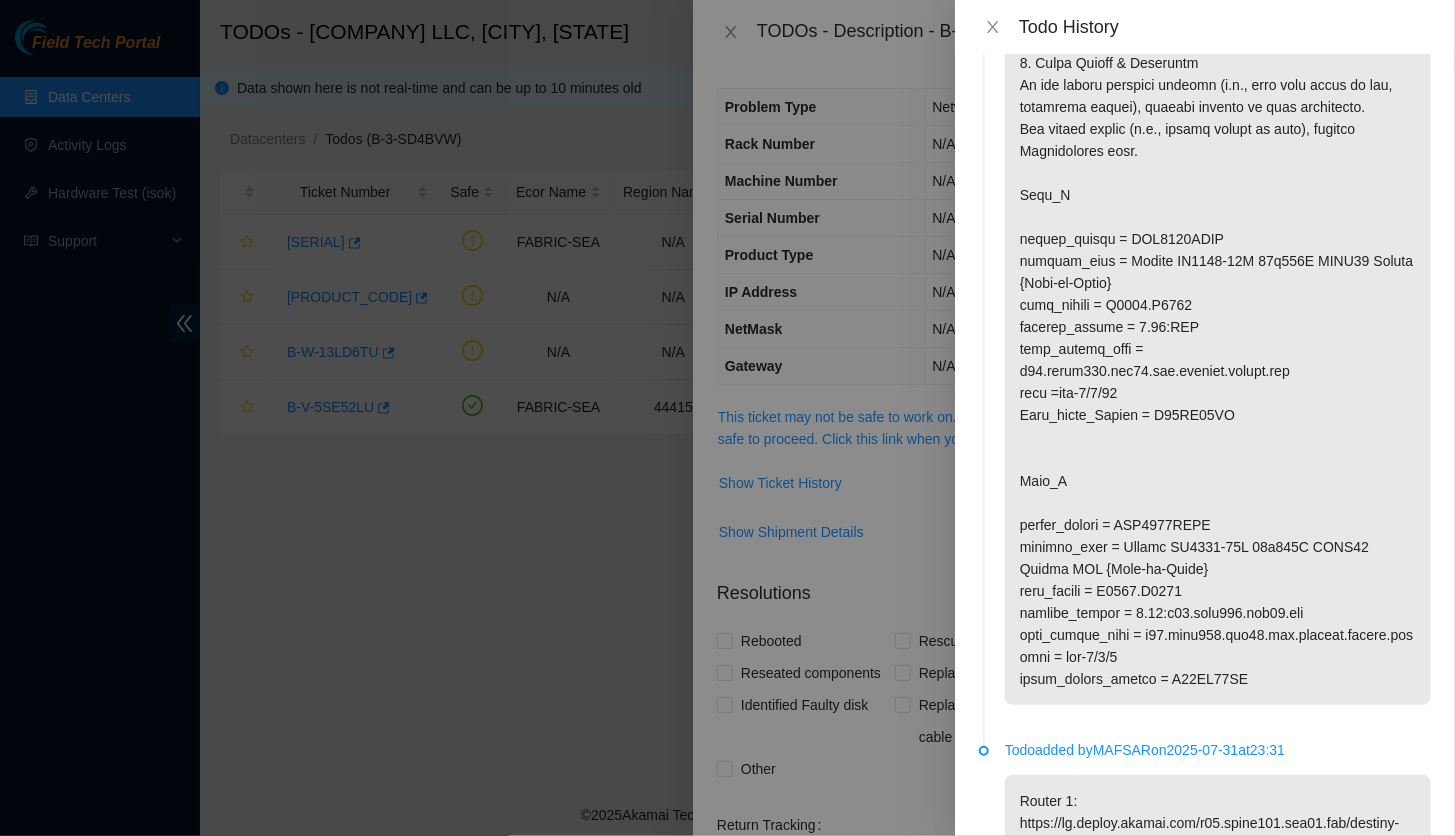 scroll, scrollTop: 0, scrollLeft: 0, axis: both 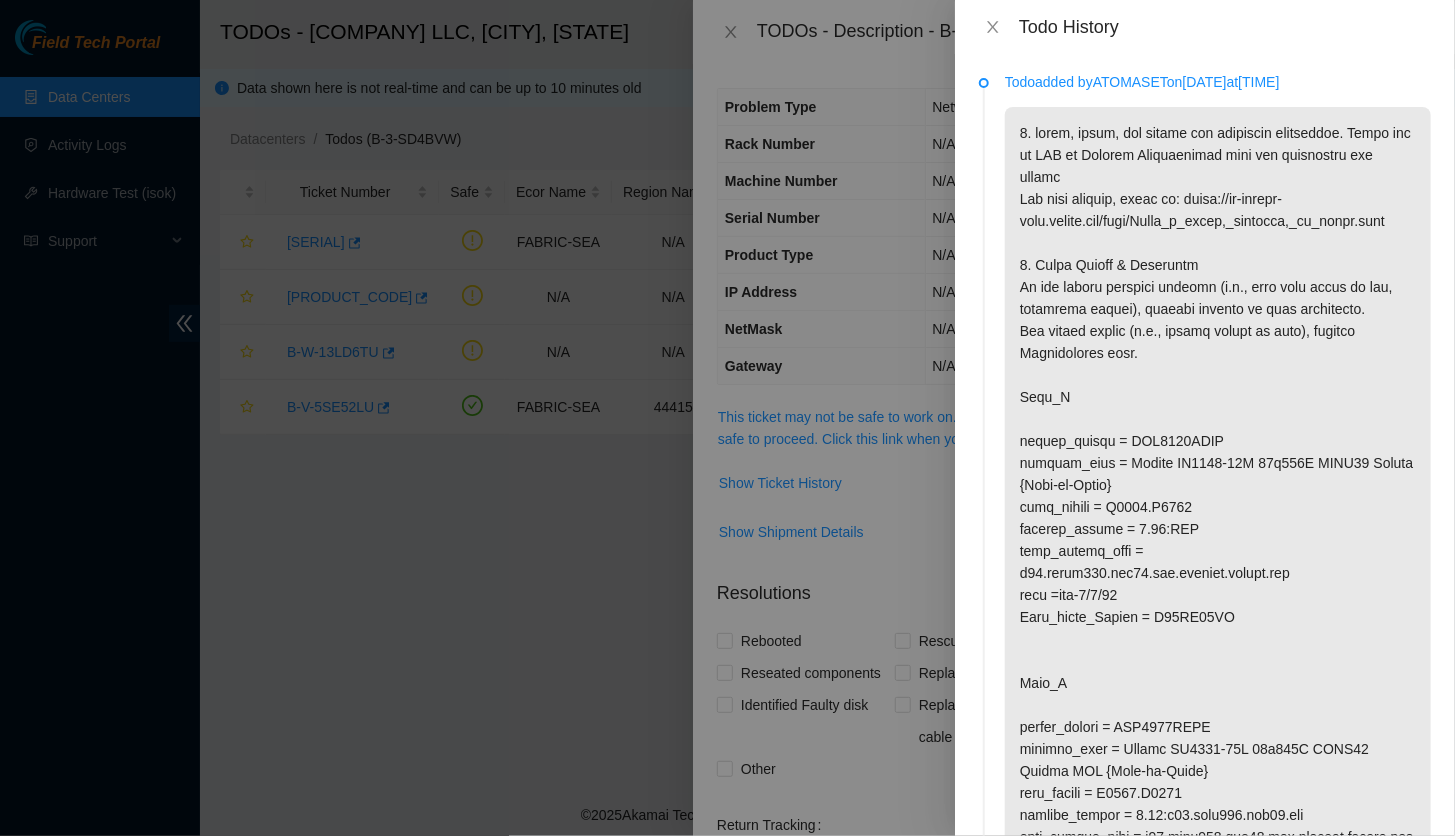 click at bounding box center (1218, 507) 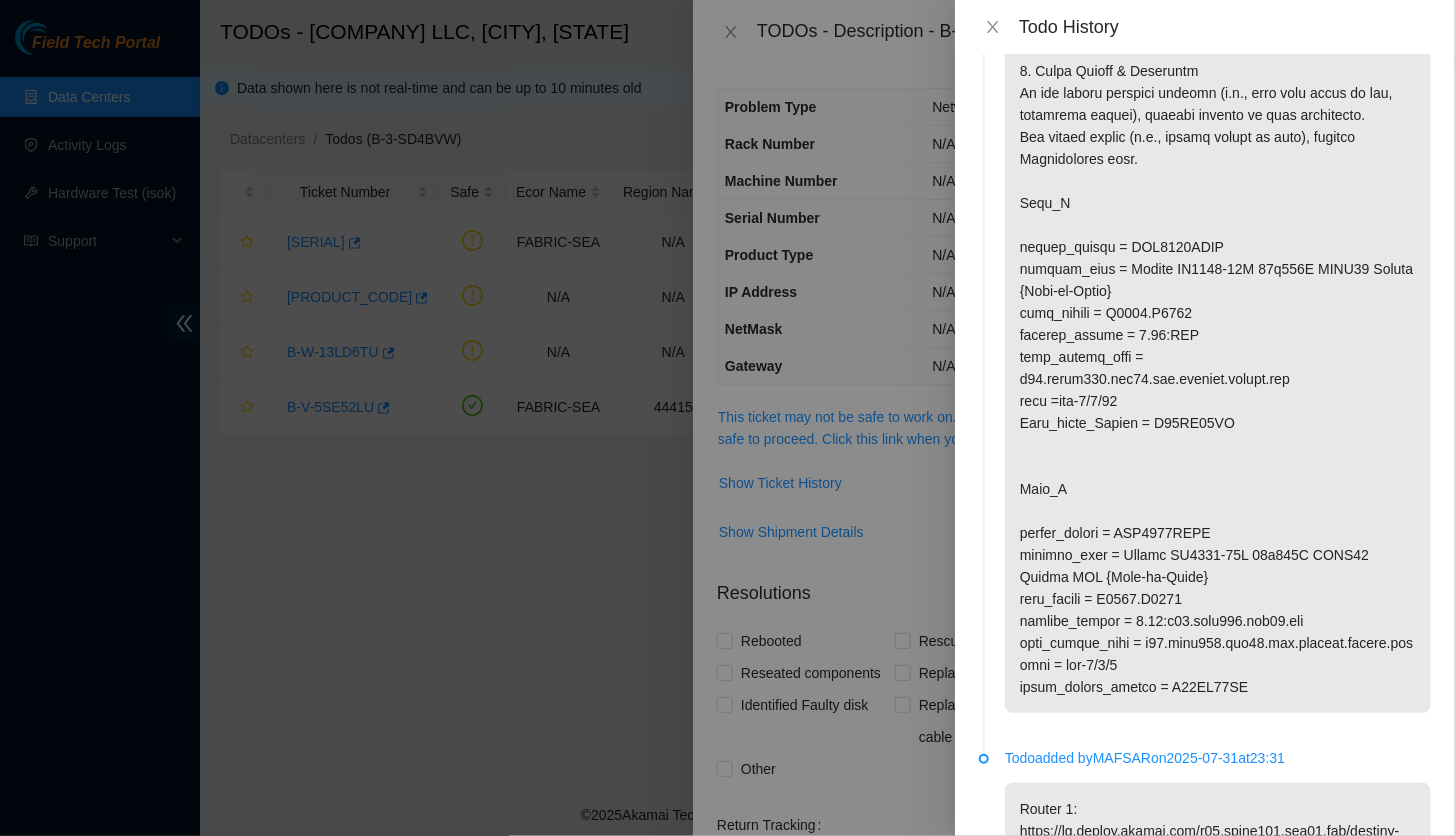 scroll, scrollTop: 0, scrollLeft: 0, axis: both 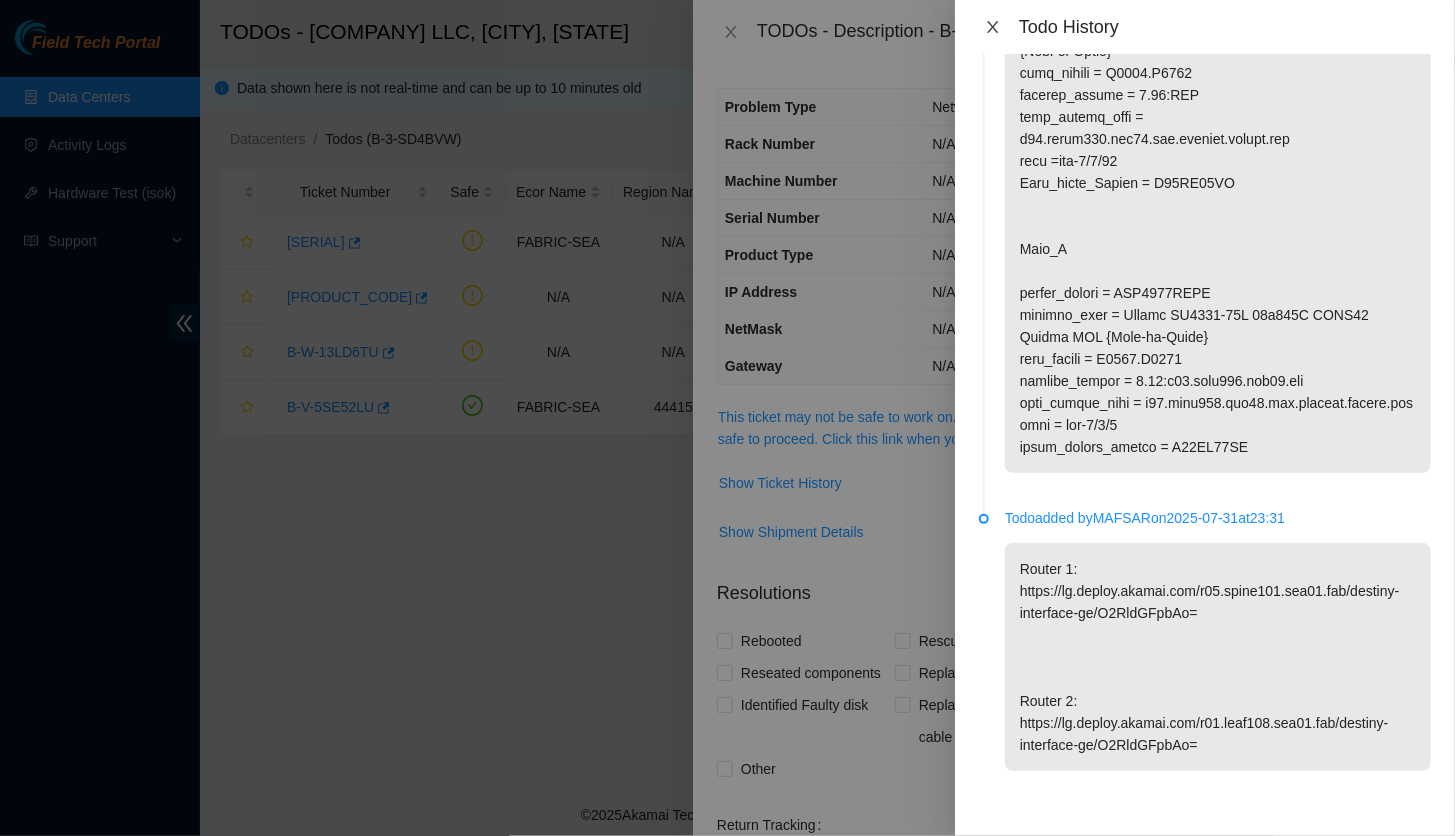 click 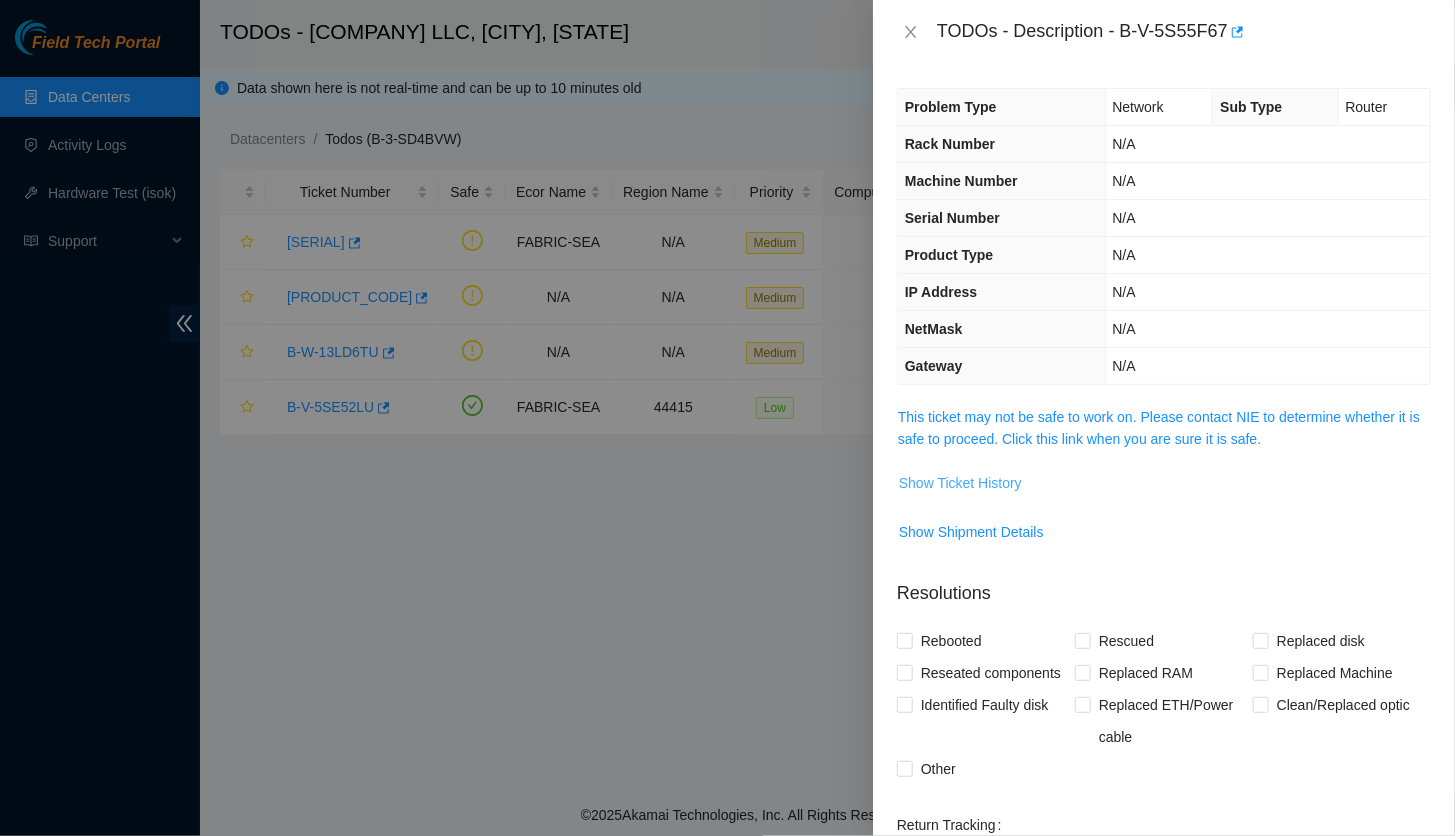 scroll, scrollTop: 280, scrollLeft: 0, axis: vertical 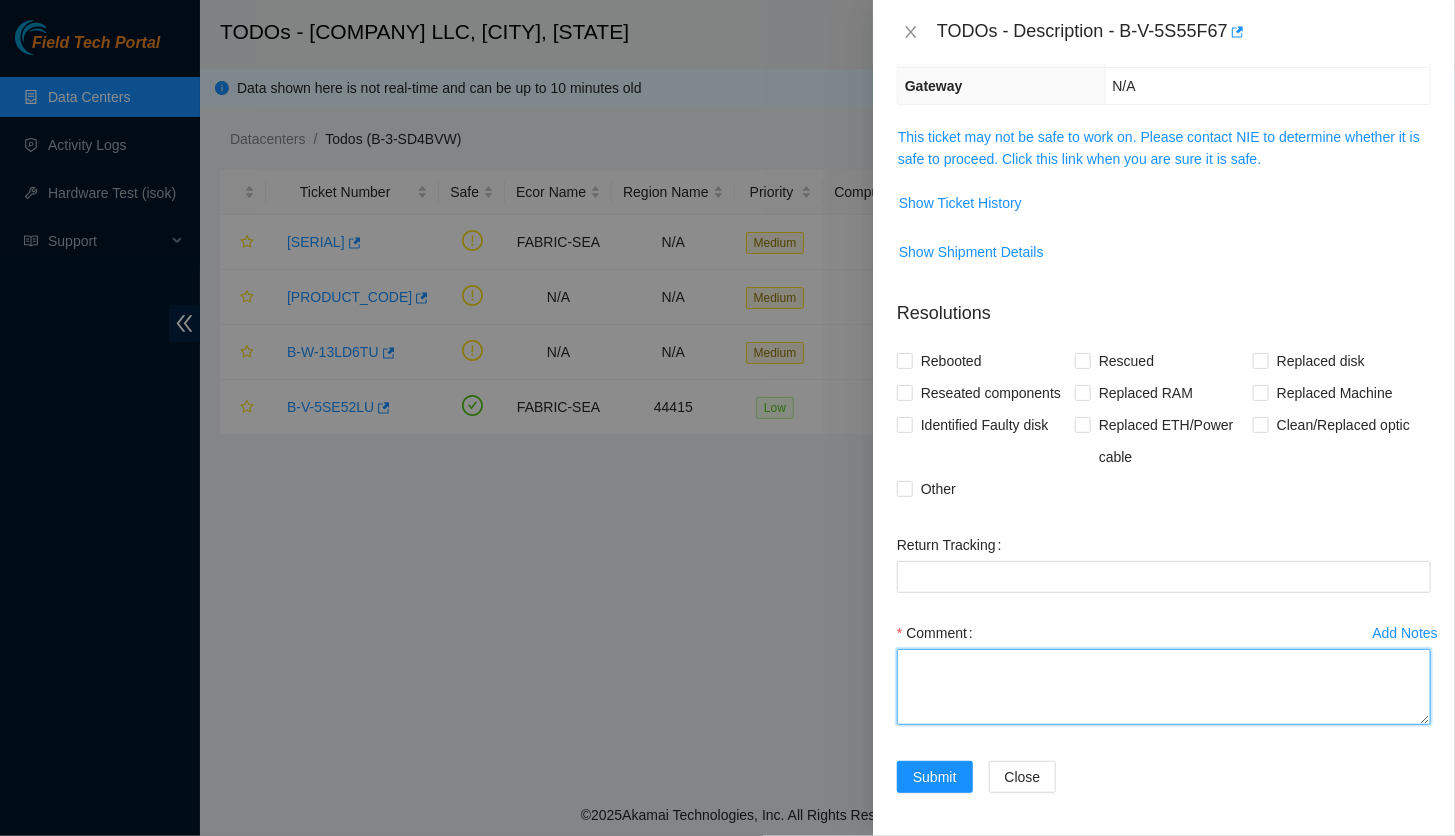 click on "Comment" at bounding box center [1164, 687] 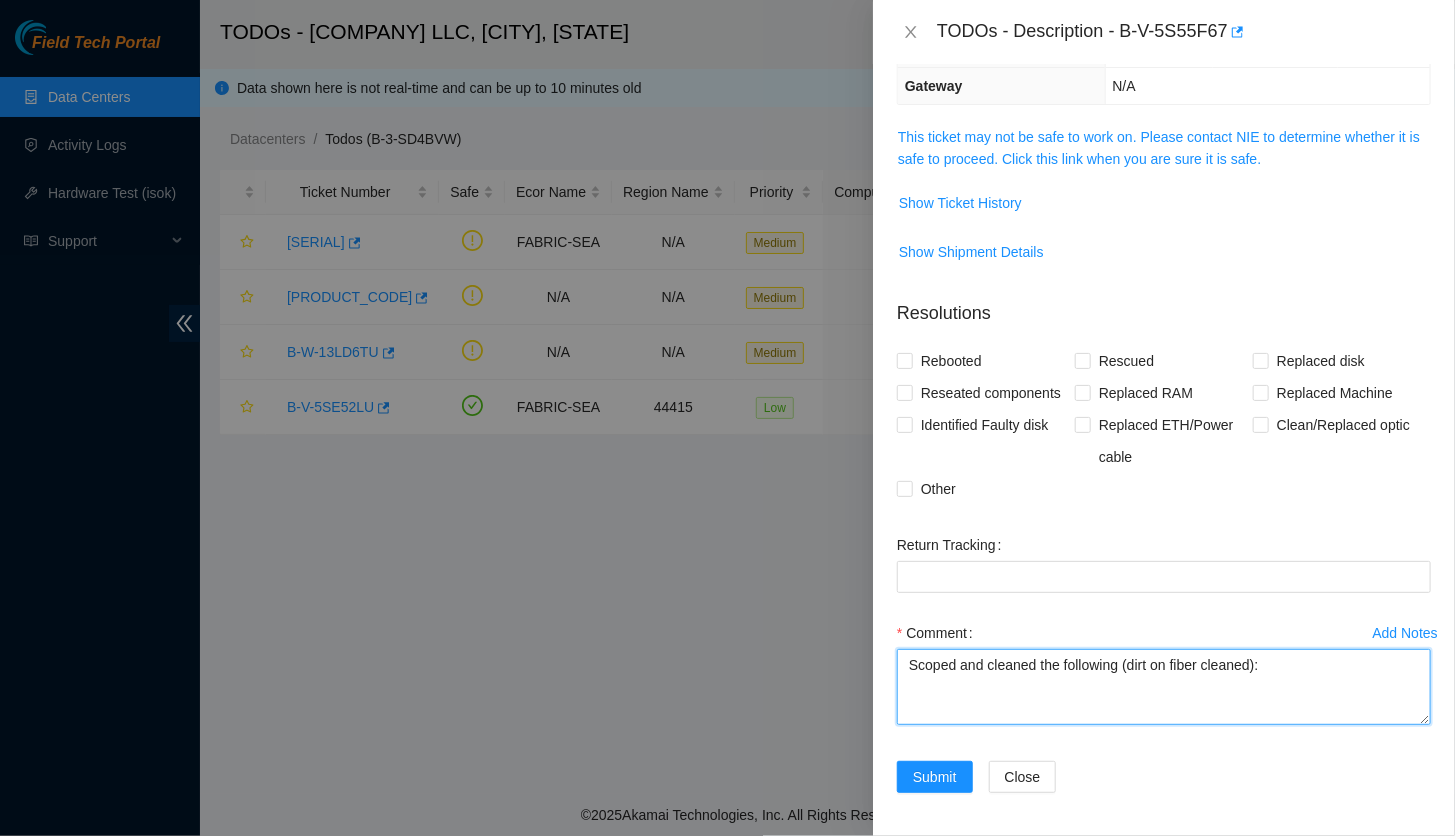 paste on "Side_A
serial_number = AAA2029AAKH
product_name = Accton AS7816-64X 64x100G QSFP28 Switch {Rear-to-Front}
rack_number = S4203.R0218
machine_number = 0.07:RTR
fqdn_router_name = r05.spine101.sea01.fab.netarch.akamai.com
port =eth-1/1/35
Port_optic_Serial = S22KB07FR
Side_Z
serial_number = AAA2104AAED
product_name = Accton AS7816-64X 64x100G QSFP28 Switch BAT {Rear-to-Front}
rack_number = S4203.R0215
machine_number = 0.05:r01.leaf108.sea01.fab
fqdn_router_name = r01.leaf108.sea01.fab.netarch.akamai.com
port = eth-1/1/4
optic_serial_number = S22KB09LN" 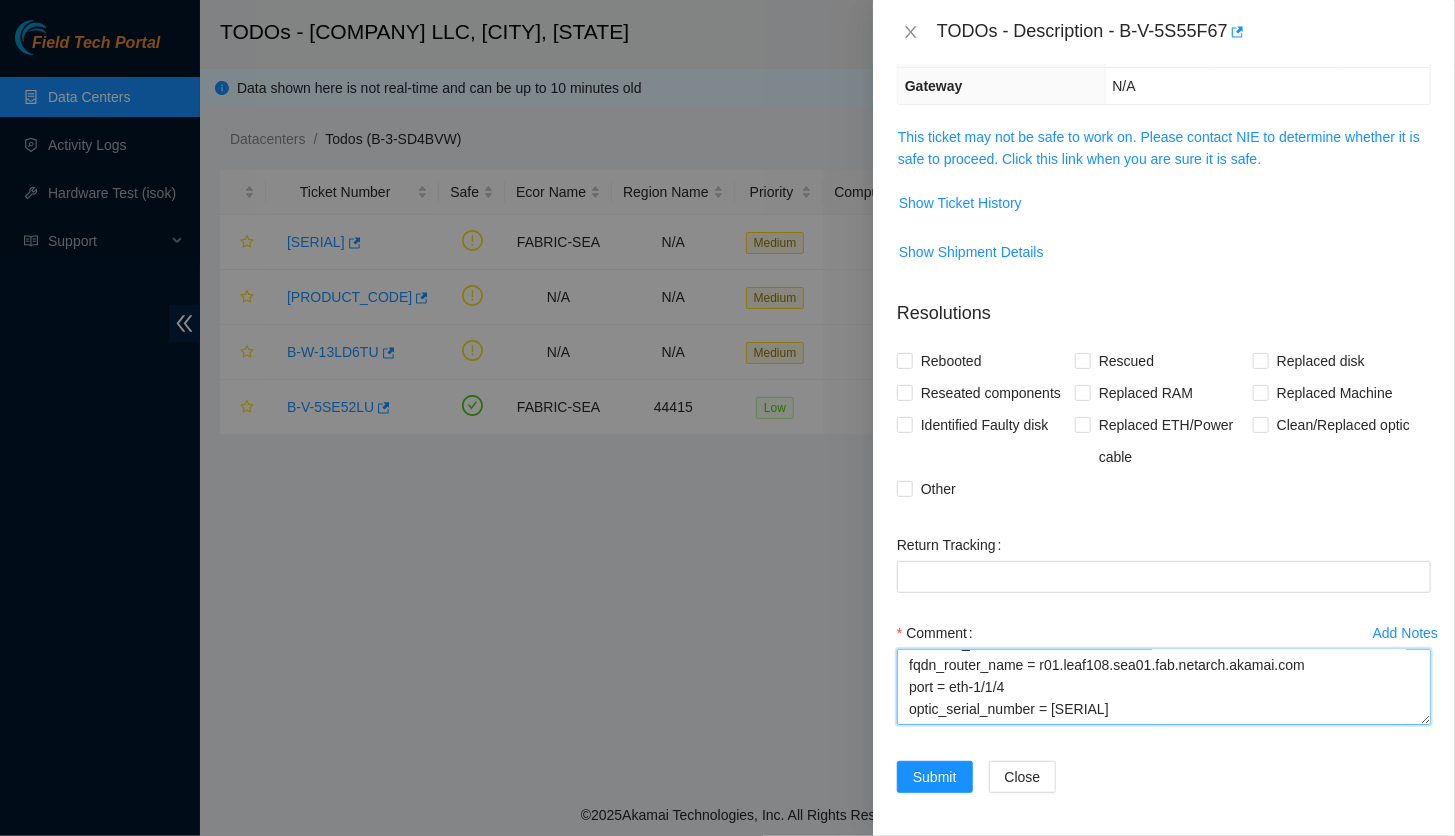 scroll, scrollTop: 456, scrollLeft: 0, axis: vertical 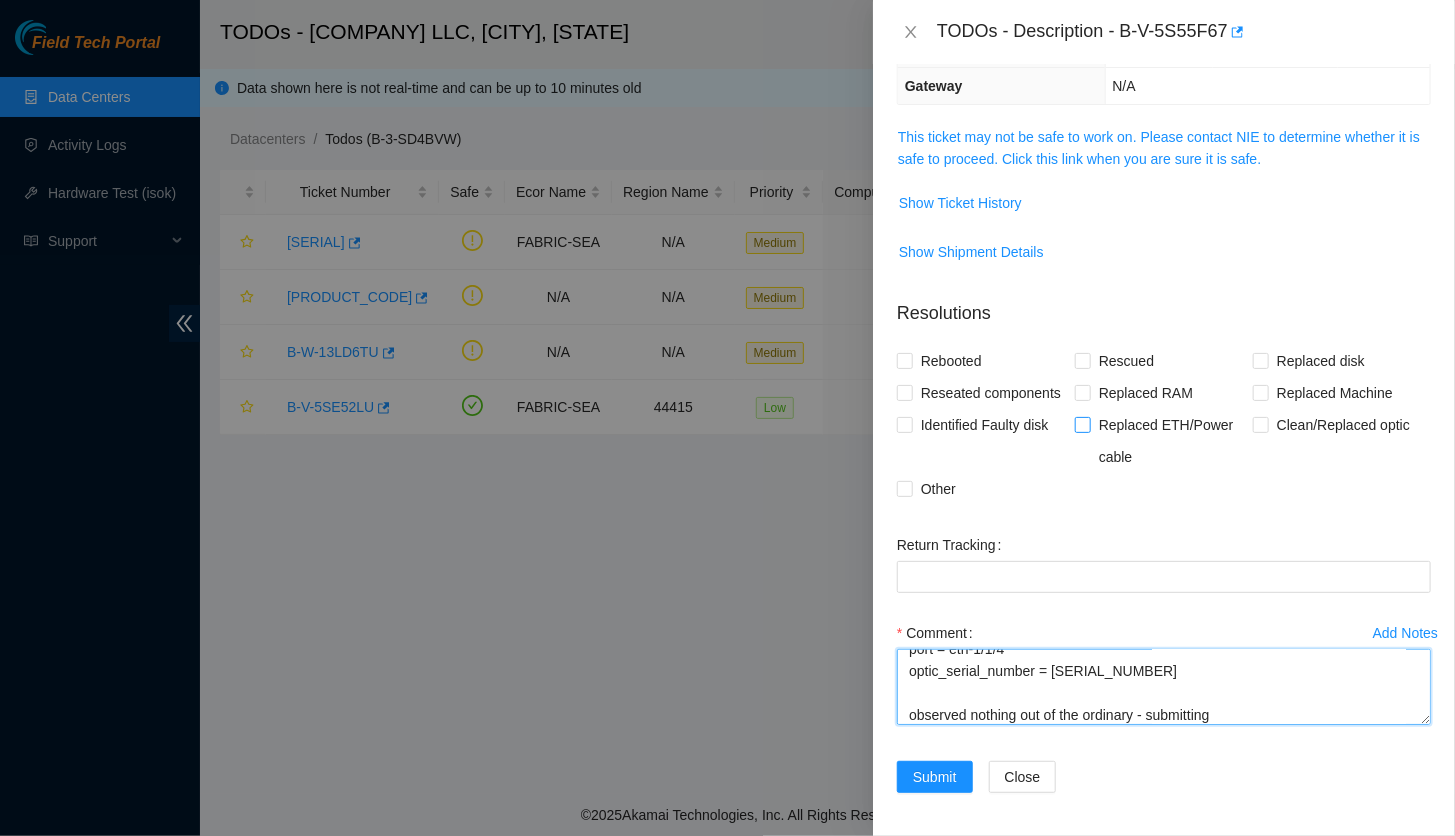 type on "Scoped and cleaned the following (dirt on fiber cleaned):
Side_A
serial_number = [SERIAL_NUMBER]
product_name = Accton AS7816-64X 64x100G QSFP28 Switch {Rear-to-Front}
rack_number = [RACK_NUMBER]
machine_number = [MACHINE_NUMBER]
fqdn_router_name = r05.spine101.sea01.fab.netarch.akamai.com
port =eth-1/1/35
Port_optic_Serial = [SERIAL_NUMBER]
Side_Z
serial_number = [SERIAL_NUMBER]
product_name = Accton AS7816-64X 64x100G QSFP28 Switch BAT {Rear-to-Front}
rack_number = [RACK_NUMBER]
machine_number = 0.05:r01.leaf108.sea01.fab
fqdn_router_name = r01.leaf108.sea01.fab.netarch.akamai.com
port = eth-1/1/4
optic_serial_number = [SERIAL_NUMBER]
observed nothing out of the ordinary - submitting" 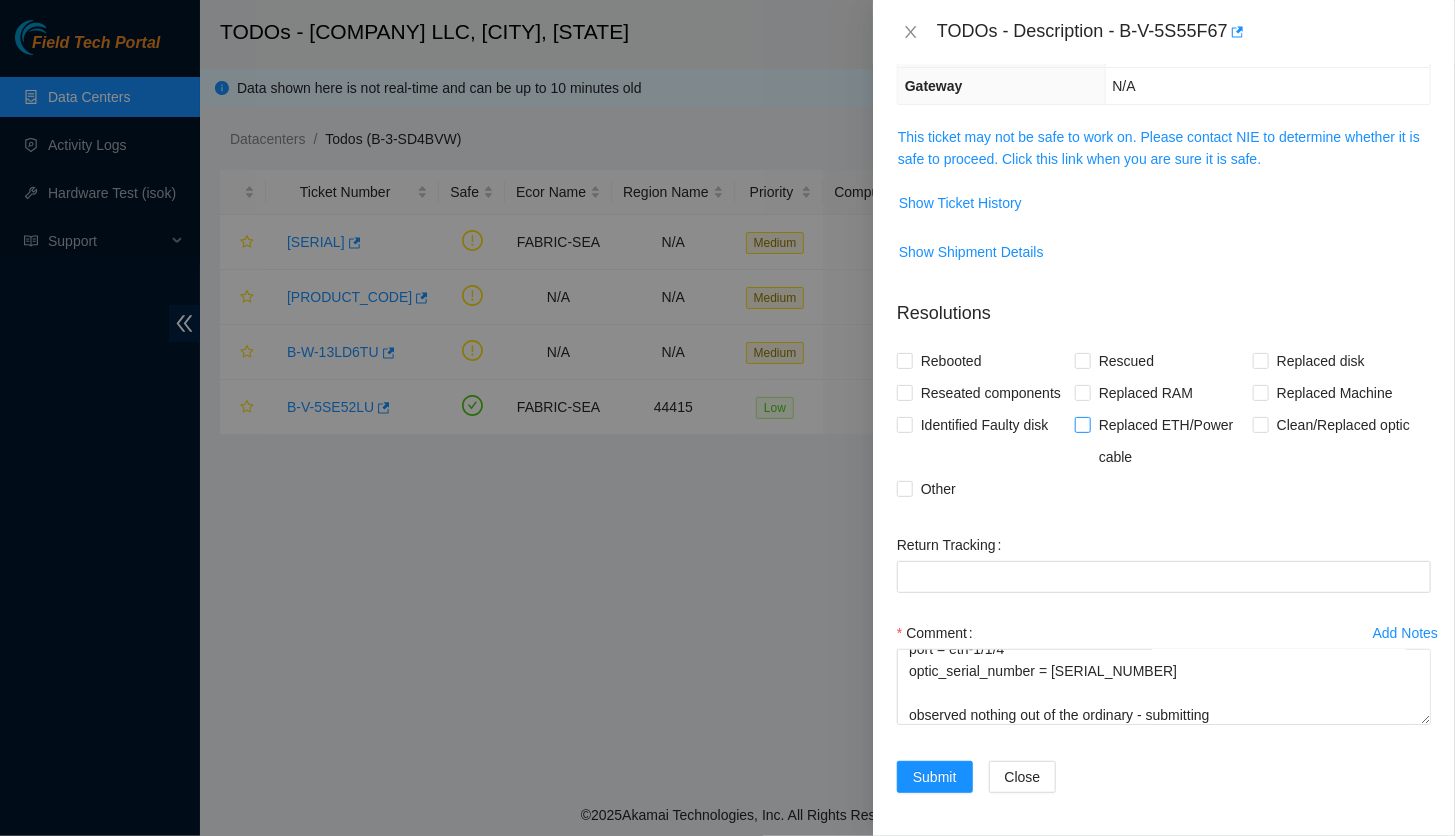 click on "Replaced ETH/Power cable" at bounding box center (1172, 441) 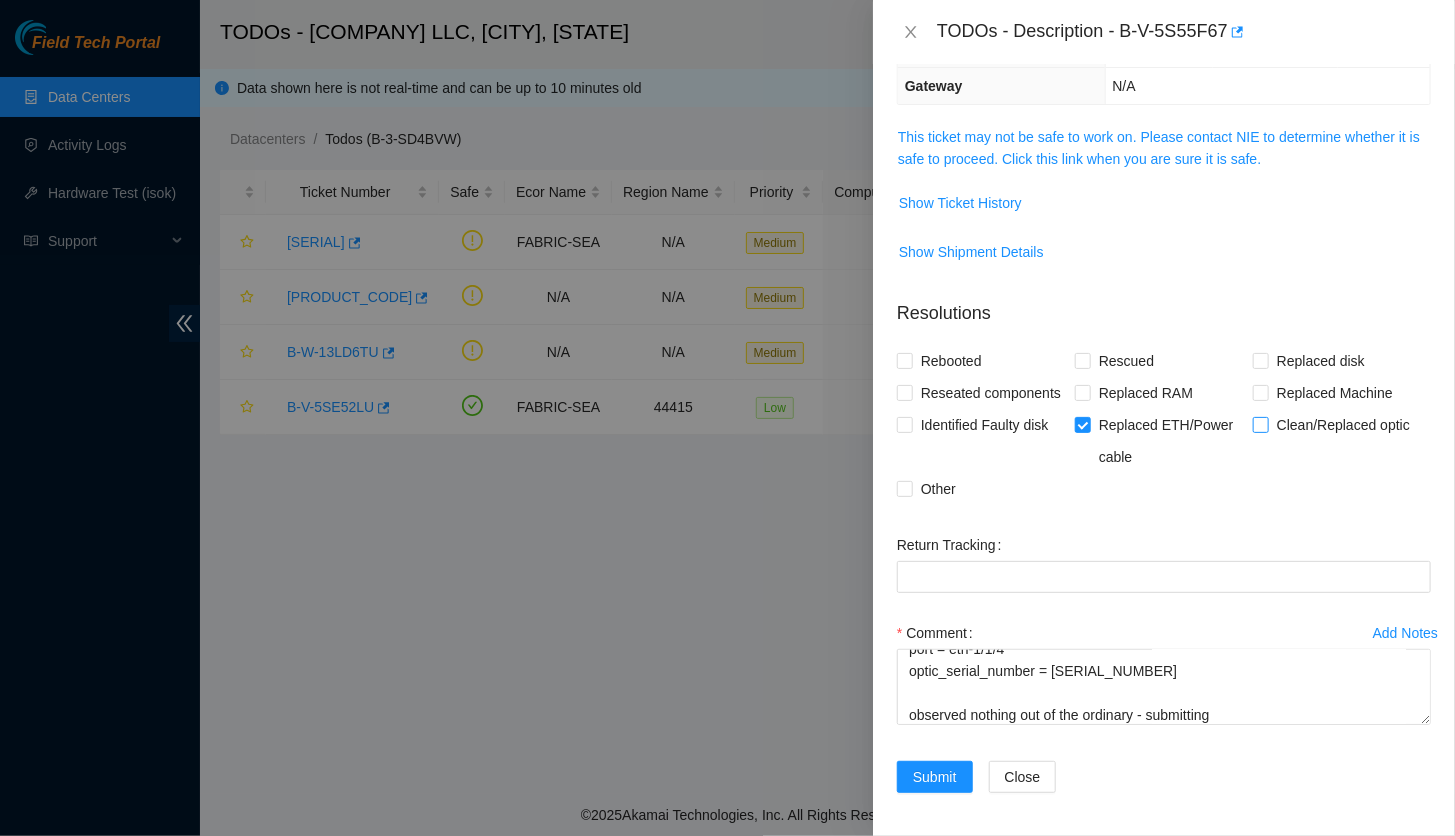 click on "Clean/Replaced optic" at bounding box center [1260, 424] 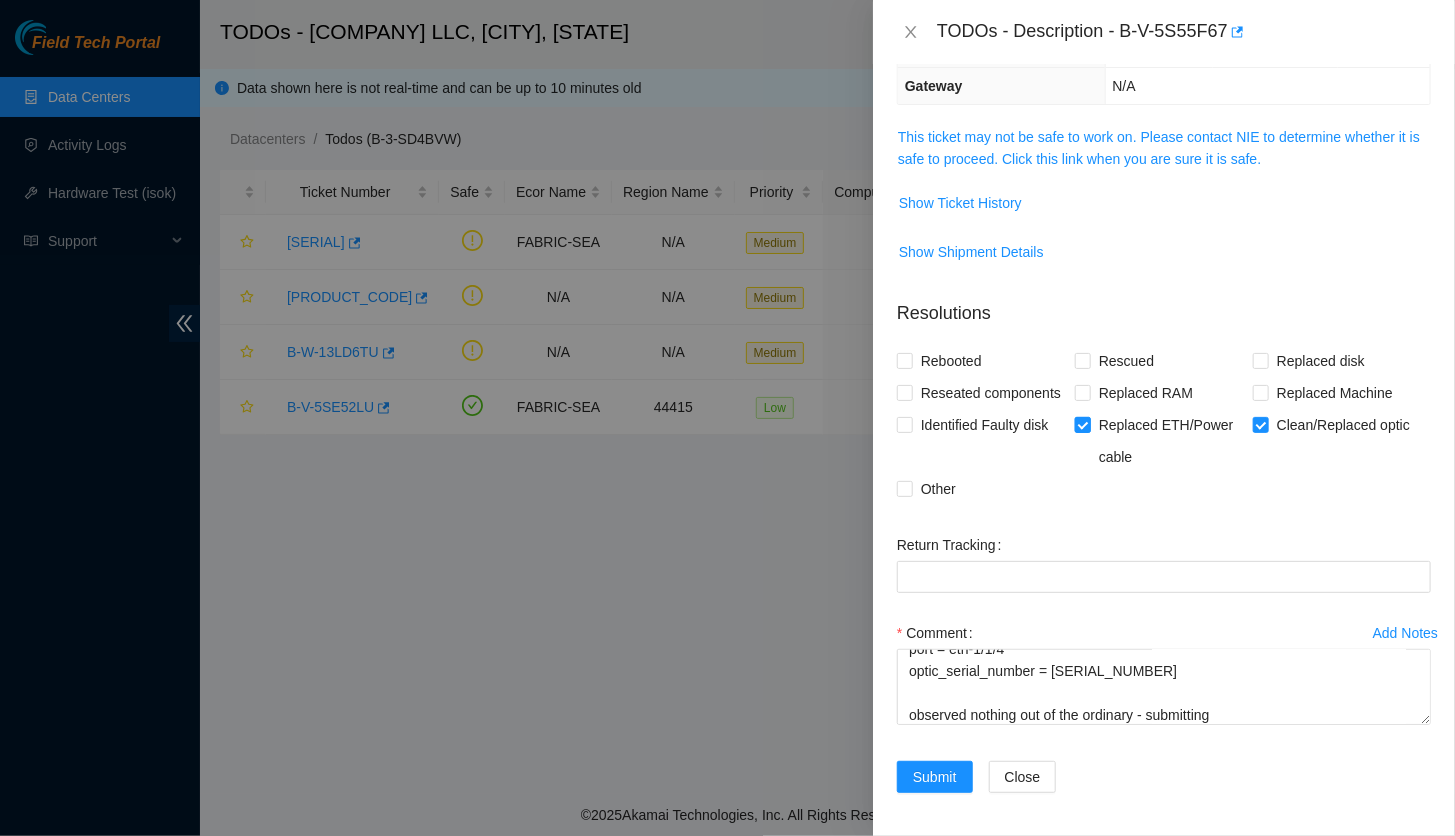 click on "Replaced ETH/Power cable" at bounding box center [1082, 424] 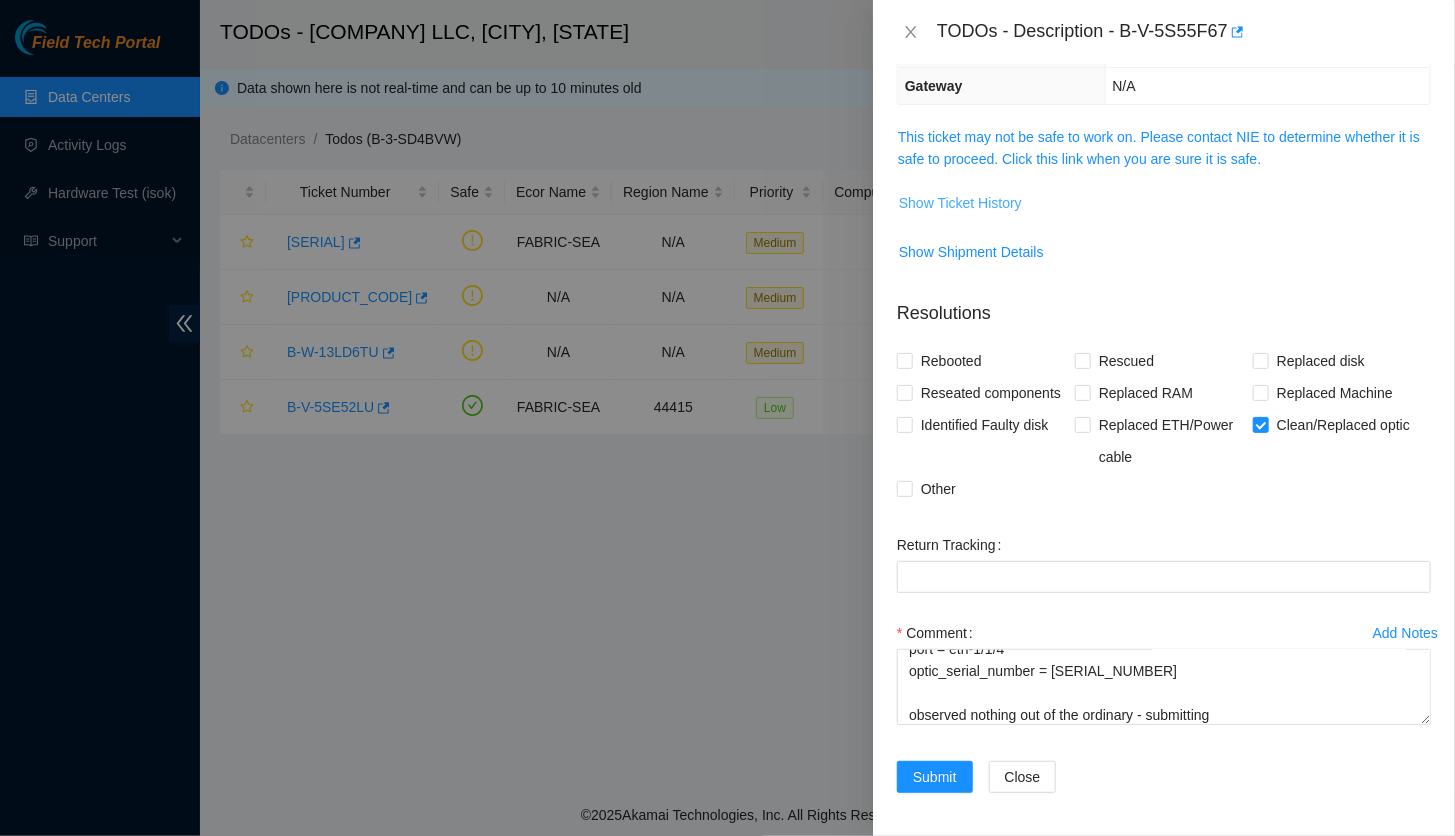 click on "Show Ticket History" at bounding box center [960, 203] 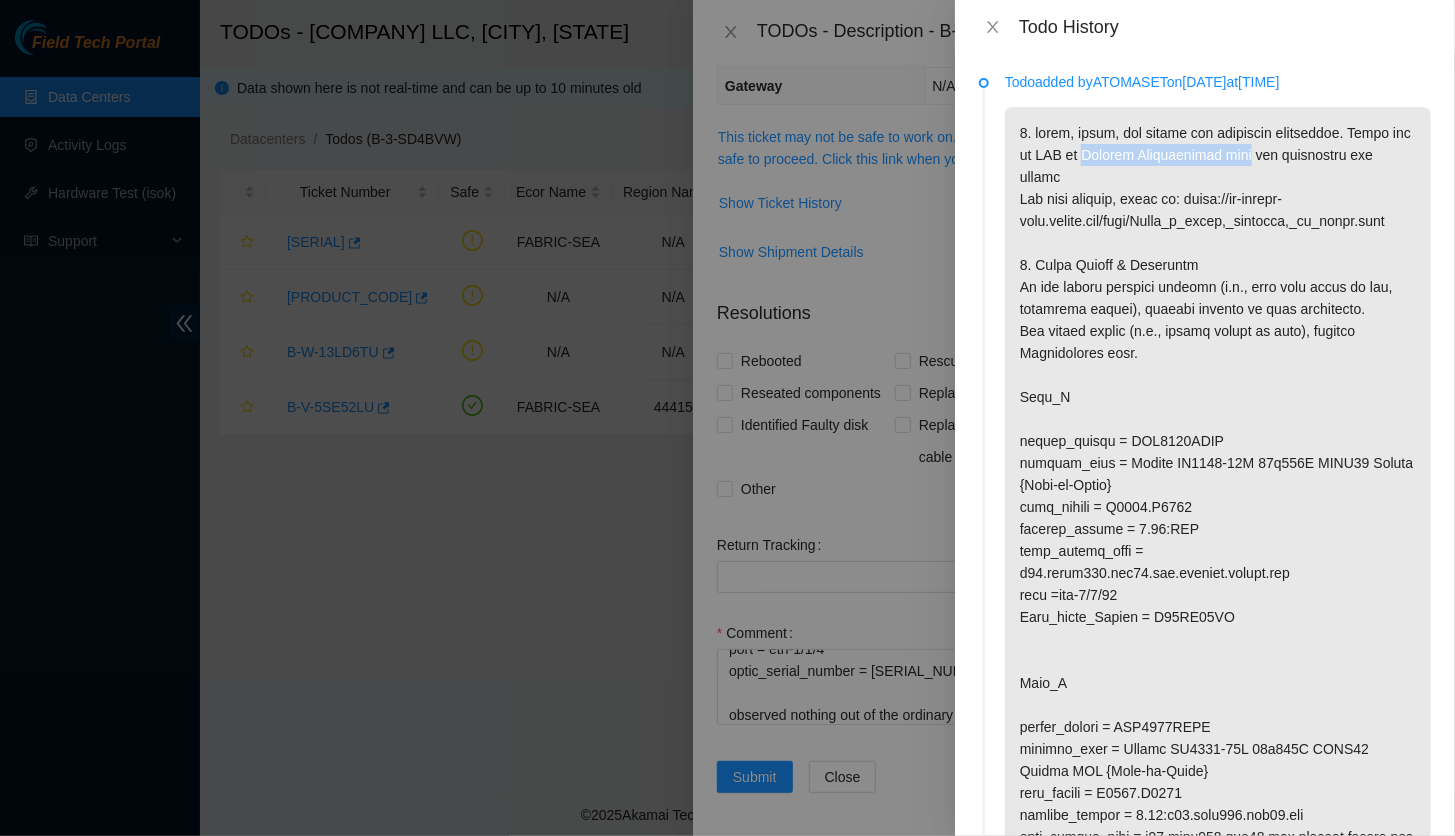 drag, startPoint x: 1103, startPoint y: 155, endPoint x: 1269, endPoint y: 152, distance: 166.0271 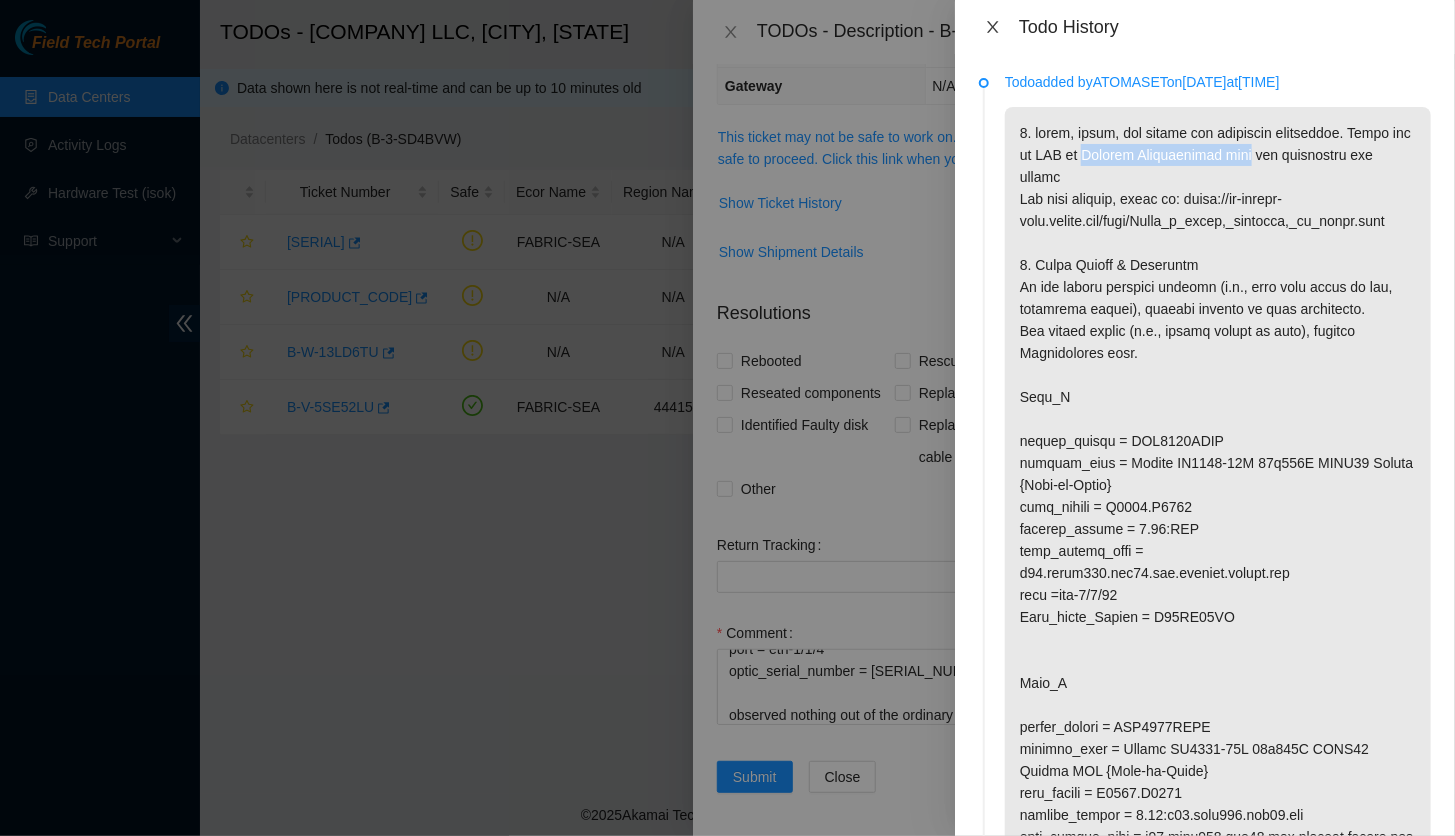 click 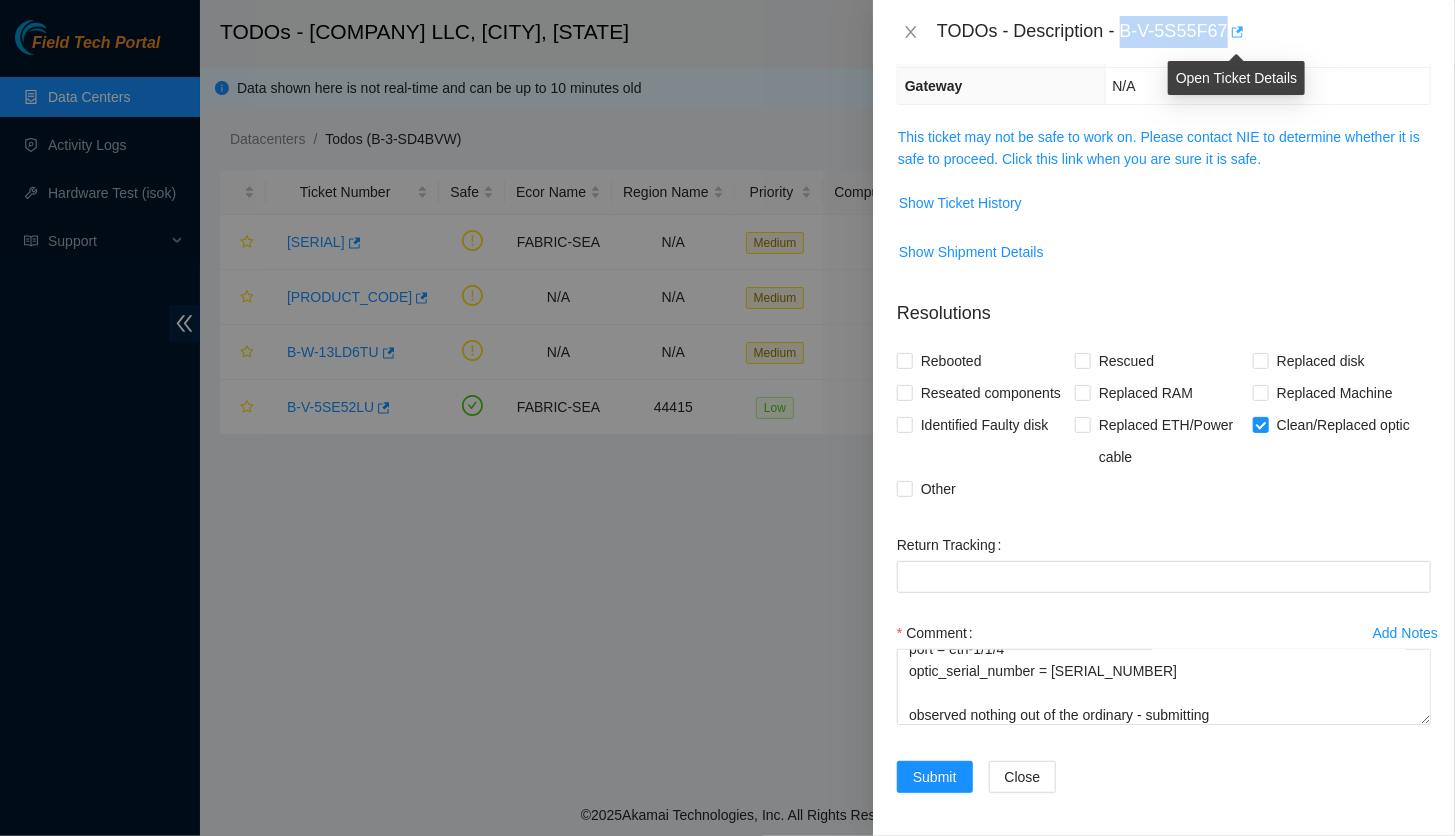 drag, startPoint x: 1124, startPoint y: 28, endPoint x: 1234, endPoint y: 38, distance: 110.45361 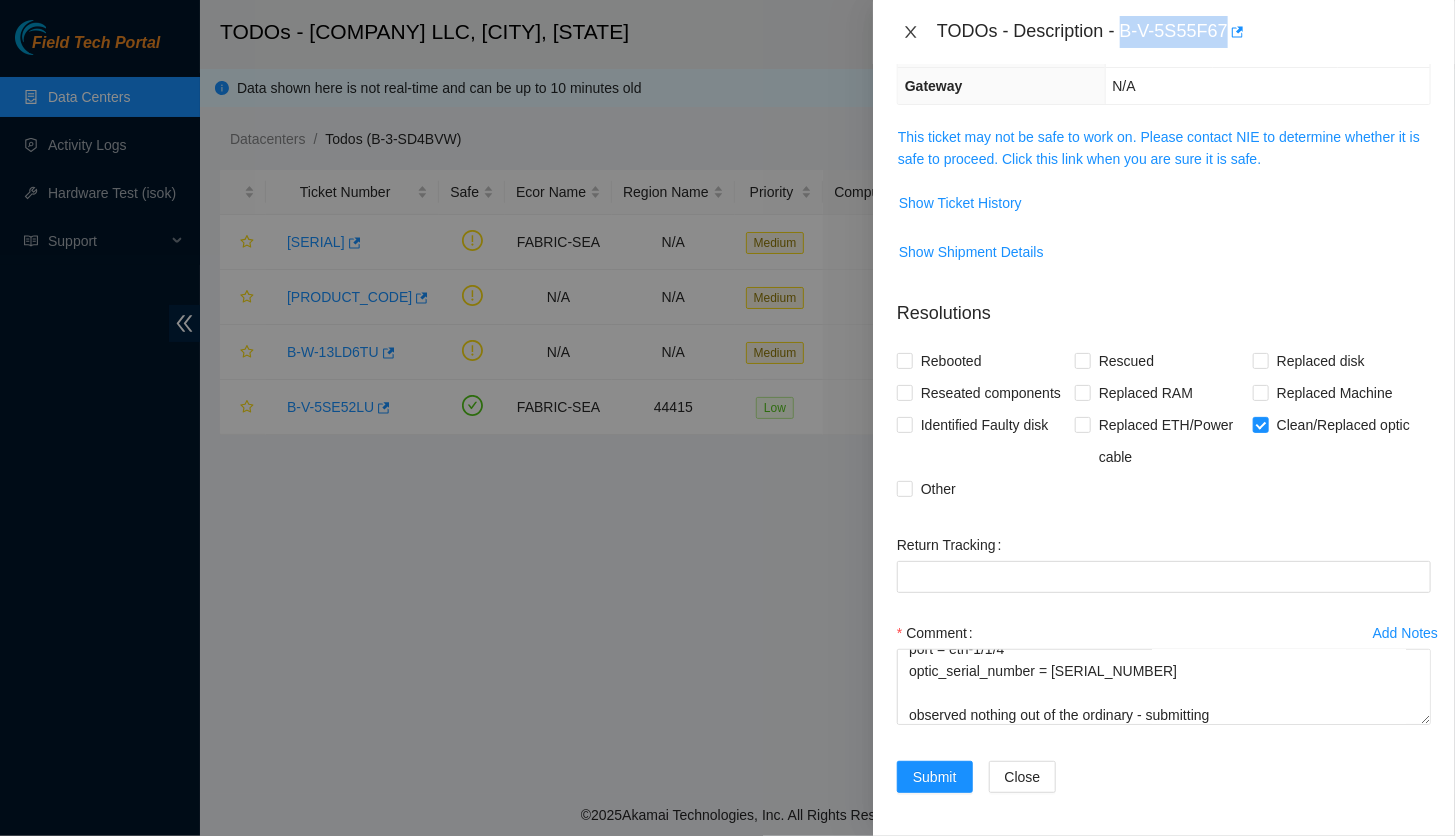 click 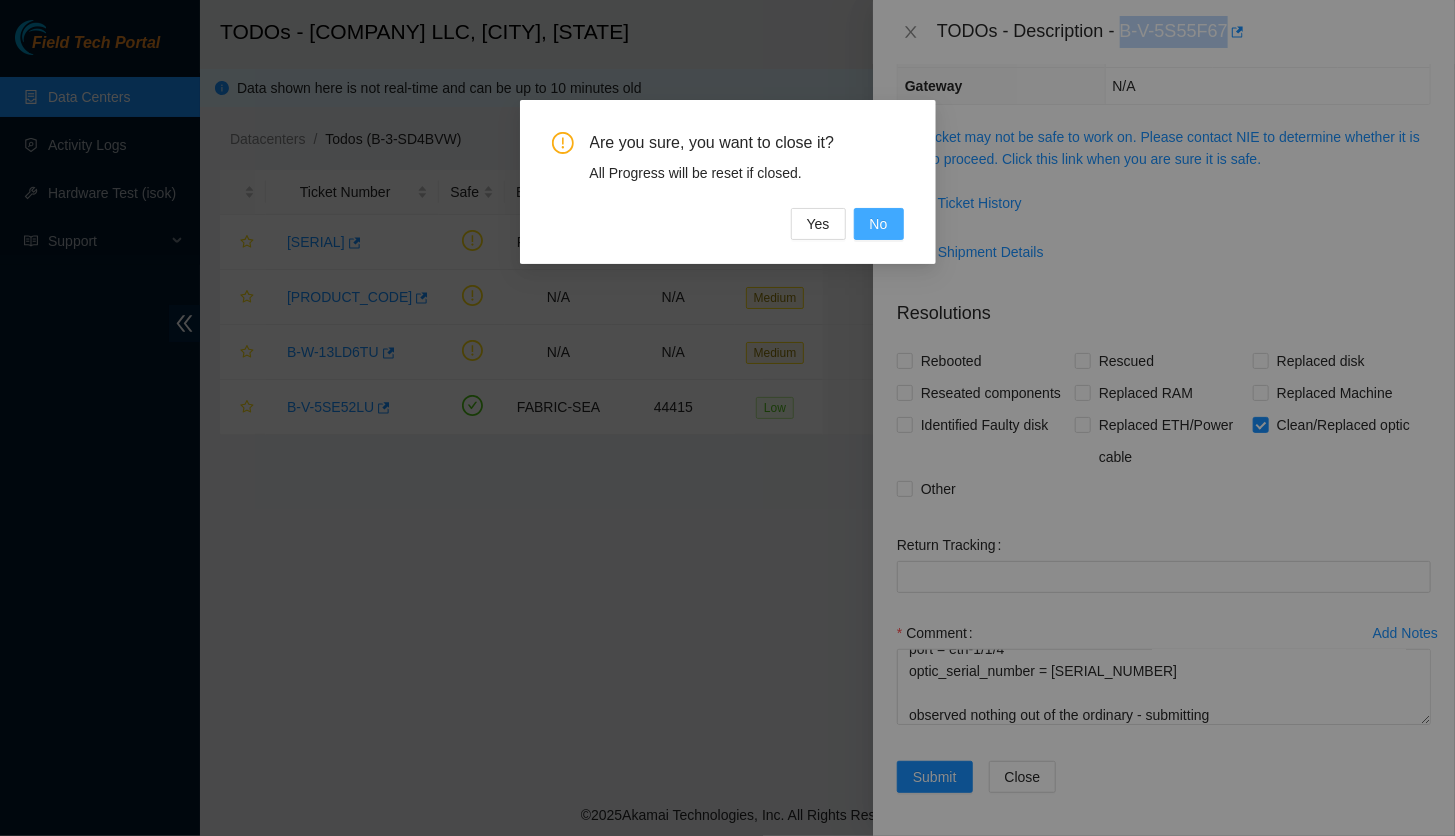 click on "No" at bounding box center [879, 224] 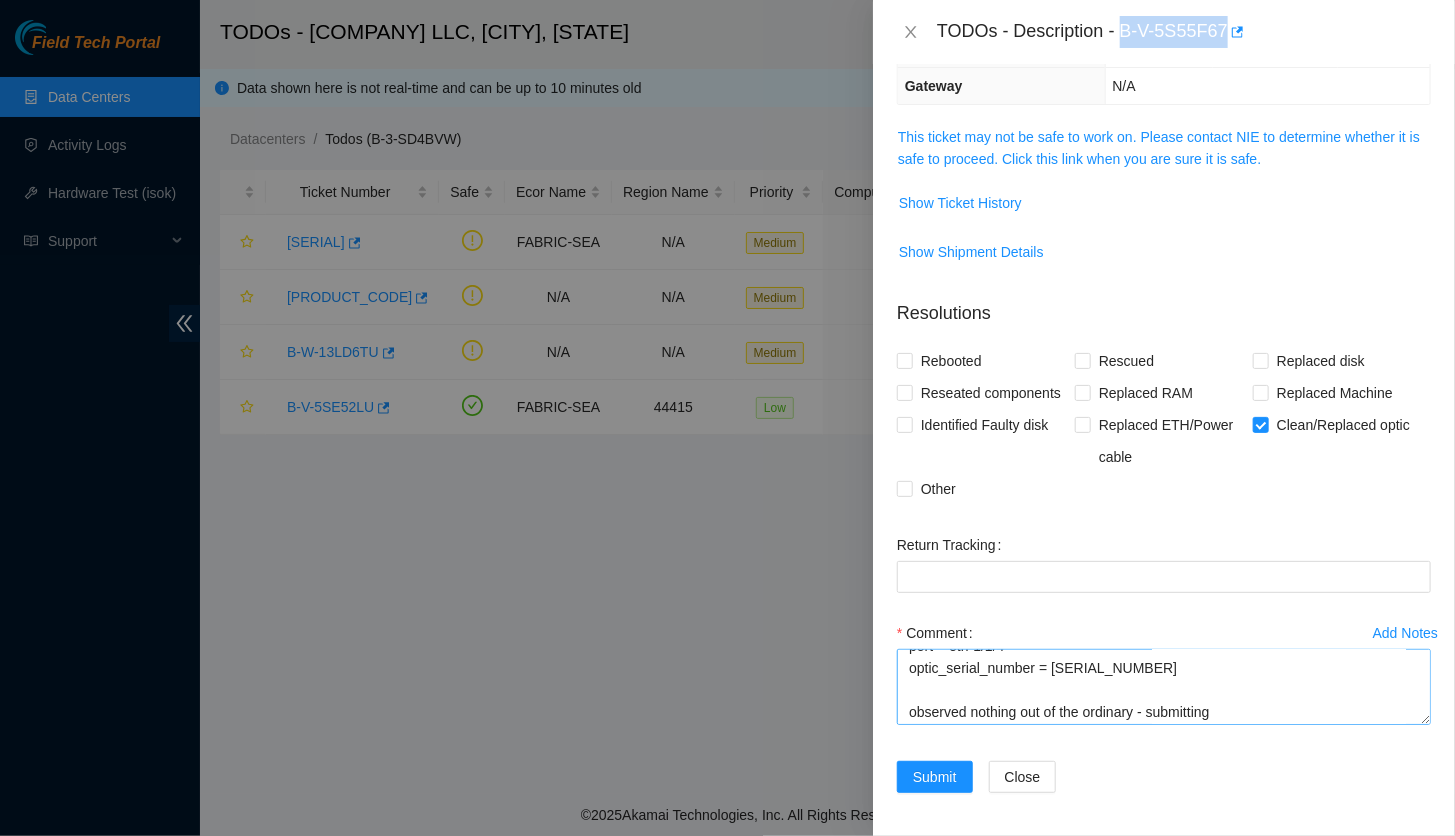 scroll, scrollTop: 461, scrollLeft: 0, axis: vertical 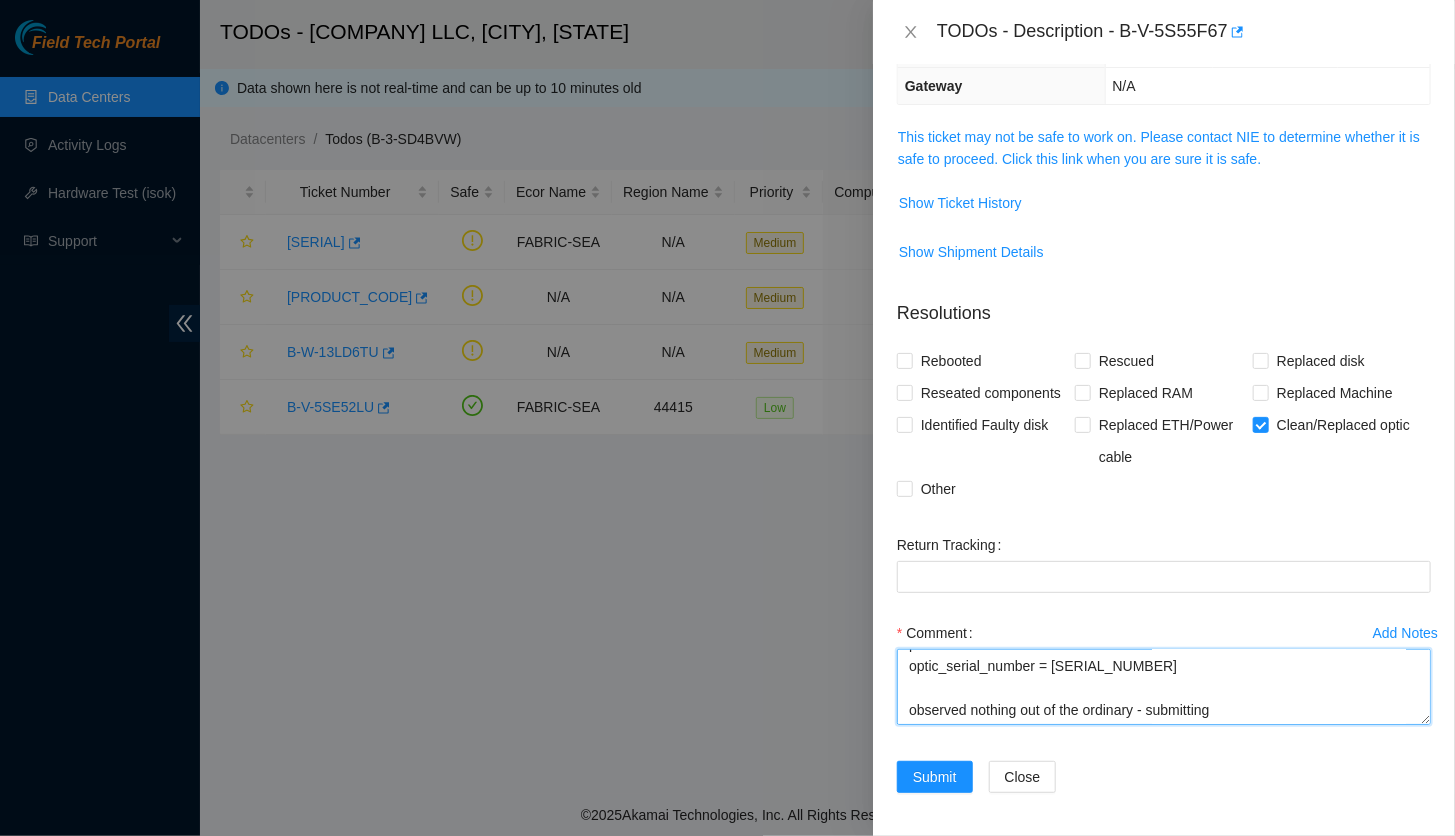 drag, startPoint x: 1277, startPoint y: 708, endPoint x: 897, endPoint y: 706, distance: 380.00525 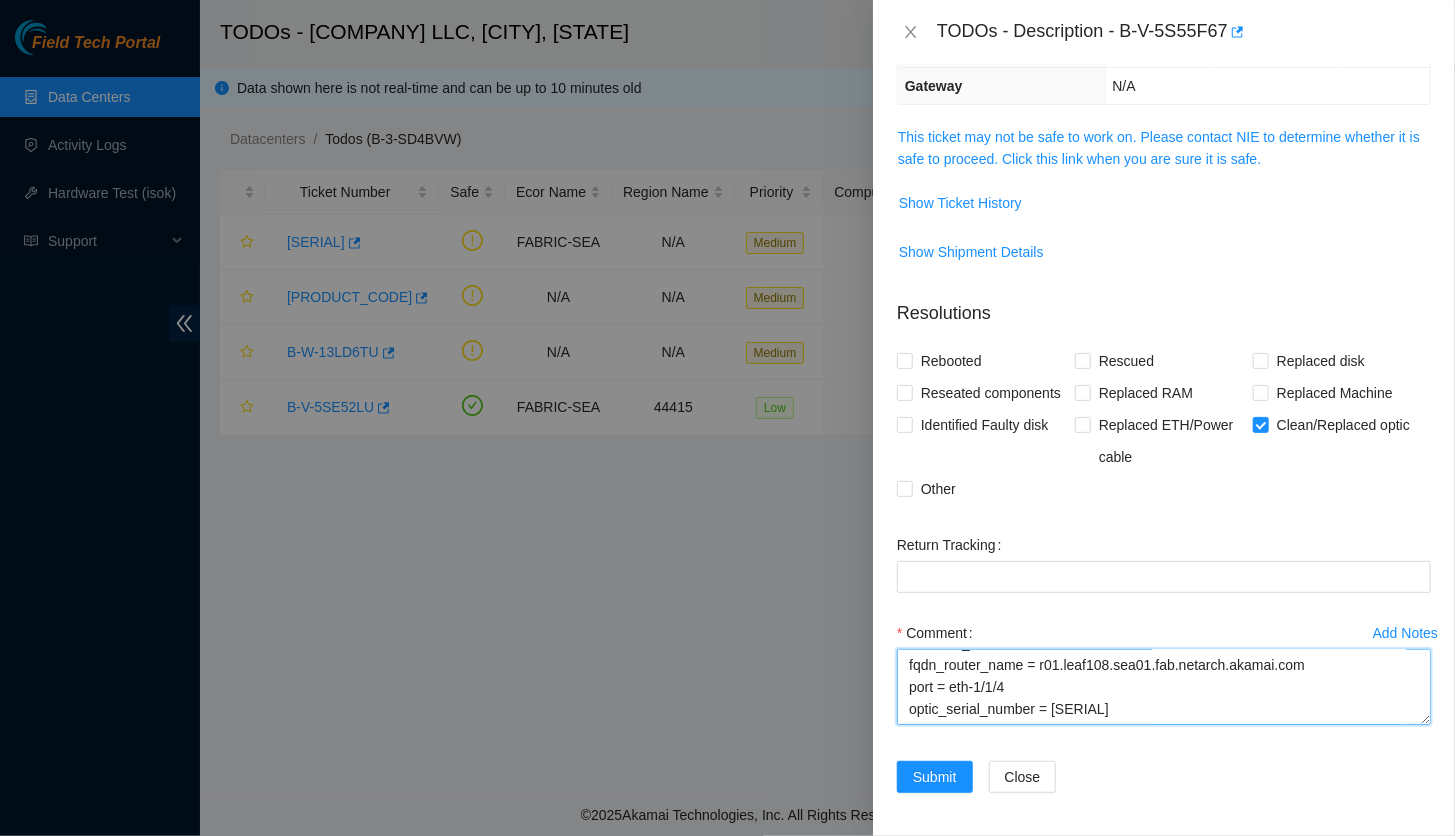 paste on "cleaned lines, replaced optics, reached out to connectivity team -" 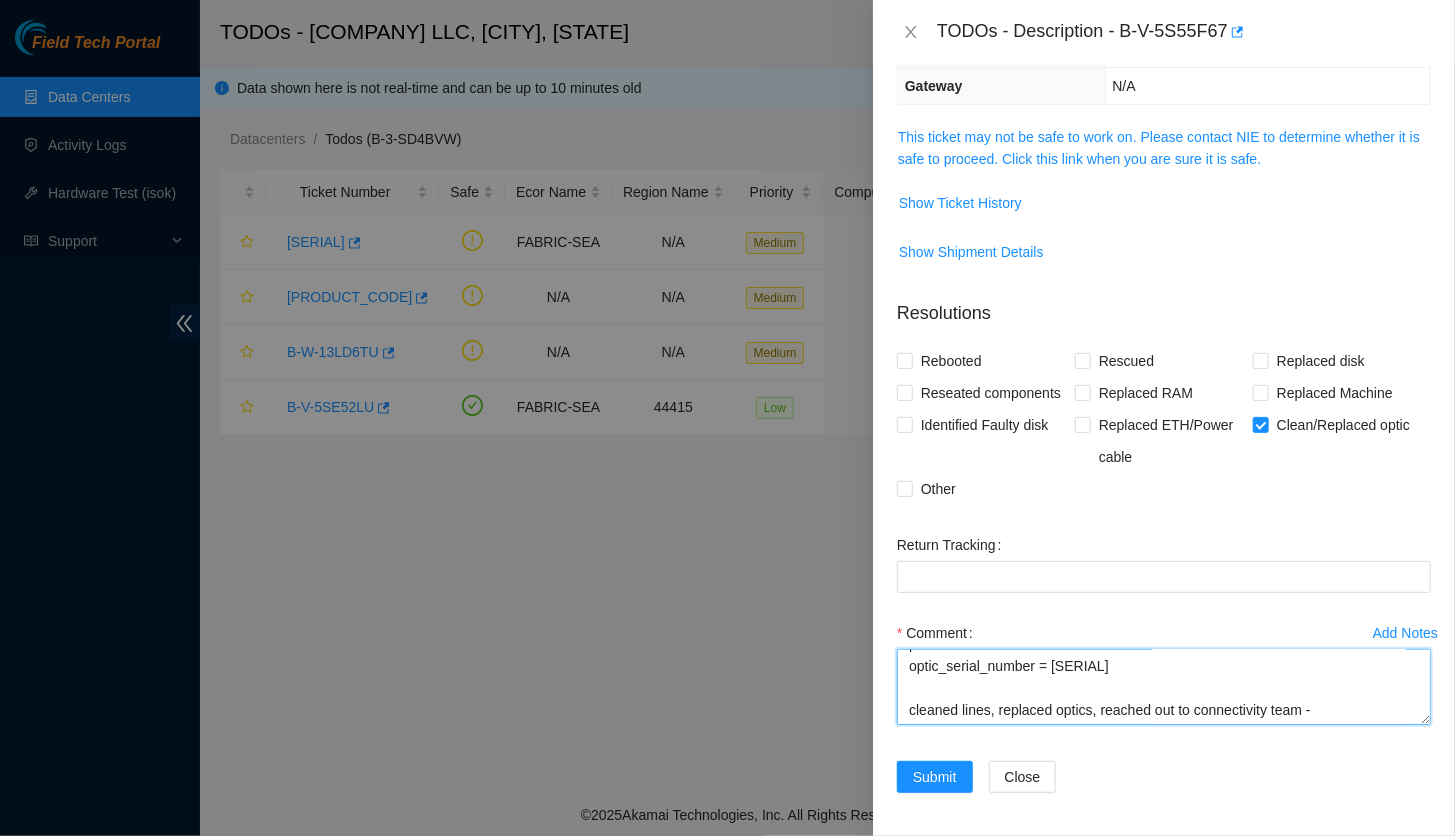 type on "Scoped and cleaned the following (dirt on fiber cleaned):
Side_A
serial_number = [SERIAL]
product_name = Accton AS7816-64X 64x100G QSFP28 Switch {Rear-to-Front}
rack_number = S4203.R0218
machine_number = 0.07:RTR
fqdn_router_name = r05.spine101.sea01.fab.netarch.akamai.com
port =eth-1/1/35
Port_optic_Serial = [SERIAL]
Side_Z
serial_number = [SERIAL]
product_name = Accton AS7816-64X 64x100G QSFP28 Switch BAT {Rear-to-Front}
rack_number = S4203.R0215
machine_number = 0.05:r01.leaf108.sea01.fab
fqdn_router_name = r01.leaf108.sea01.fab.netarch.akamai.com
port = eth-1/1/4
optic_serial_number = [SERIAL]
cleaned lines, replaced optics, reached out to connectivity team -" 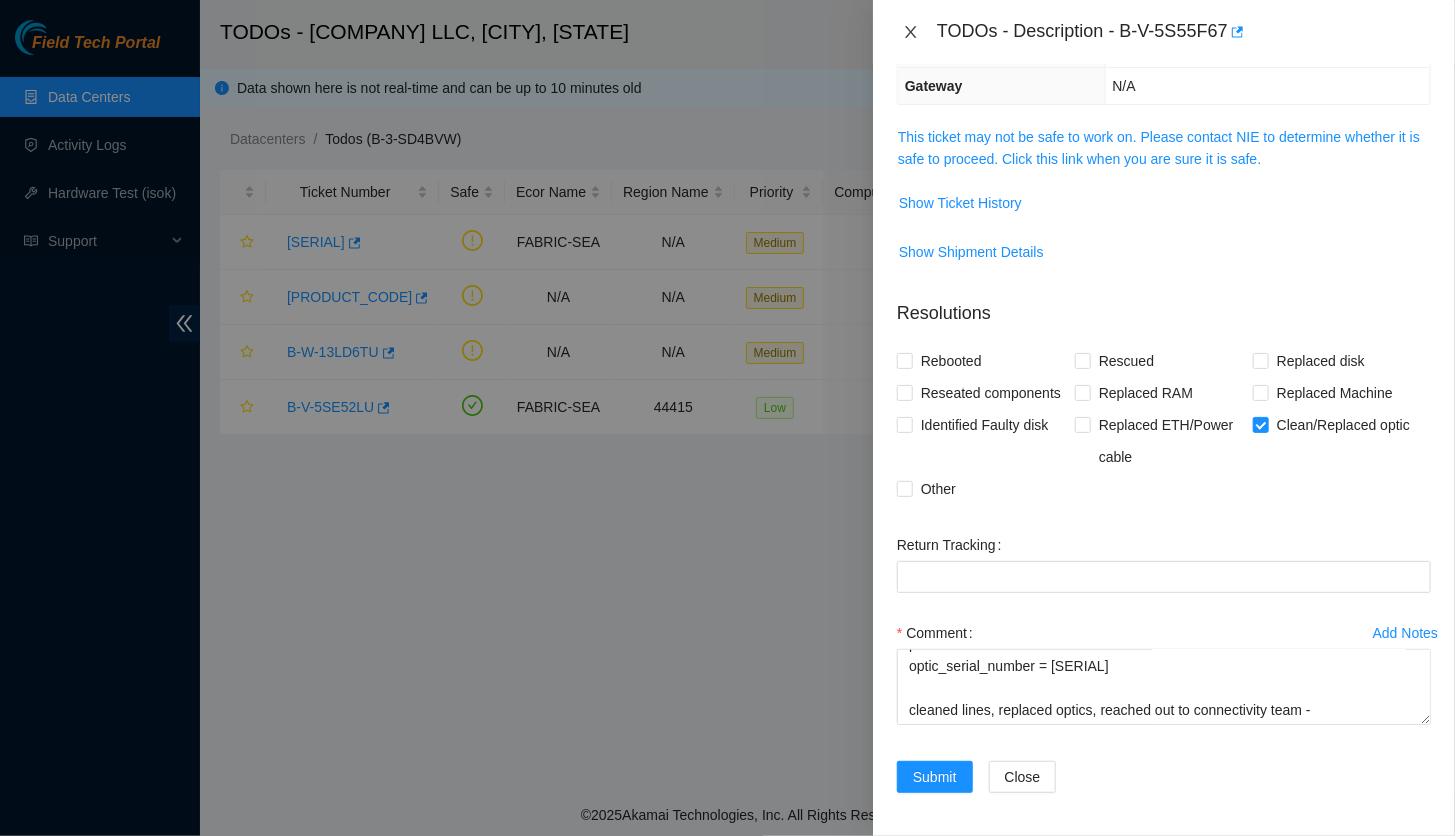click 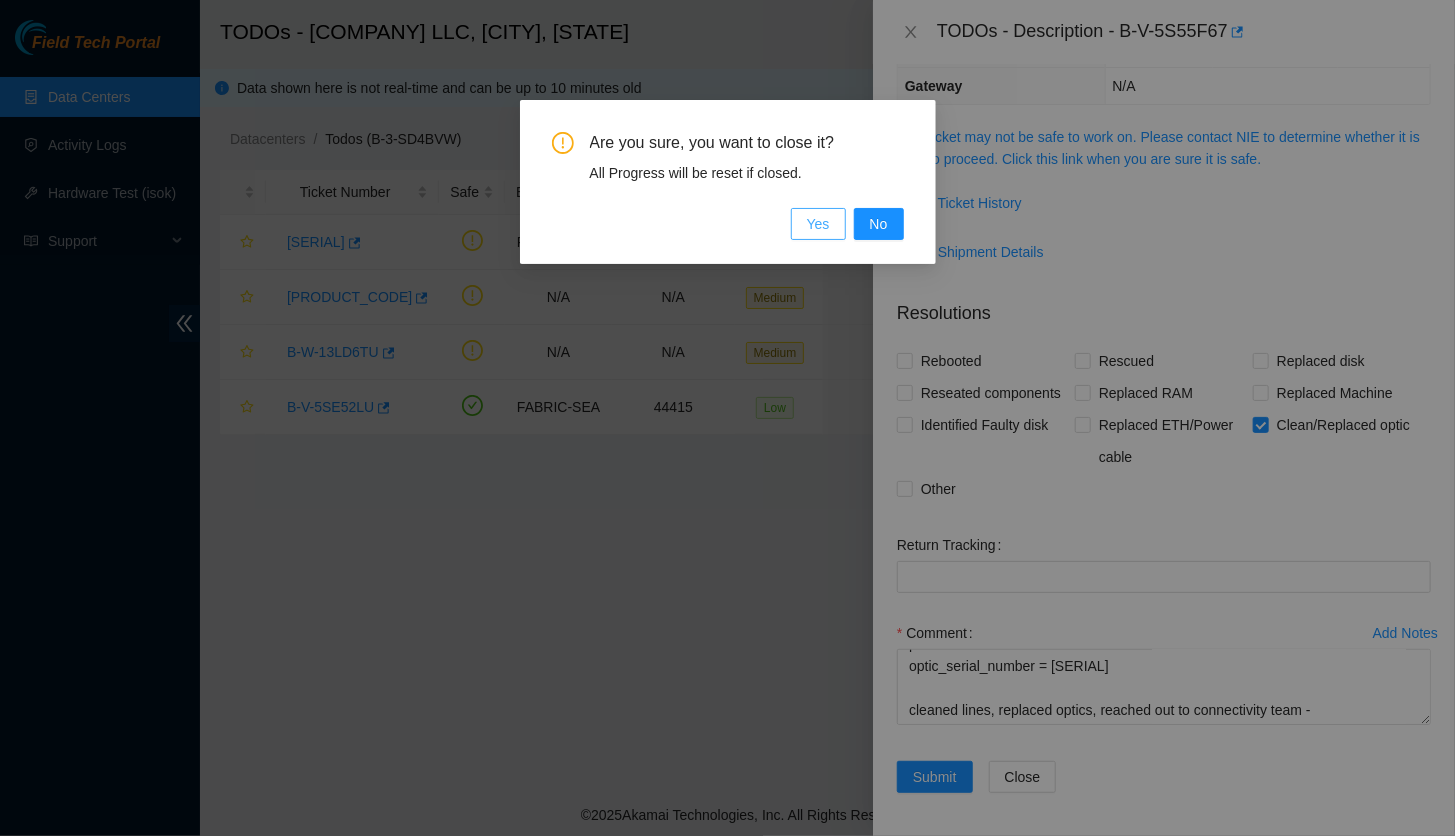 click on "Yes" at bounding box center (818, 224) 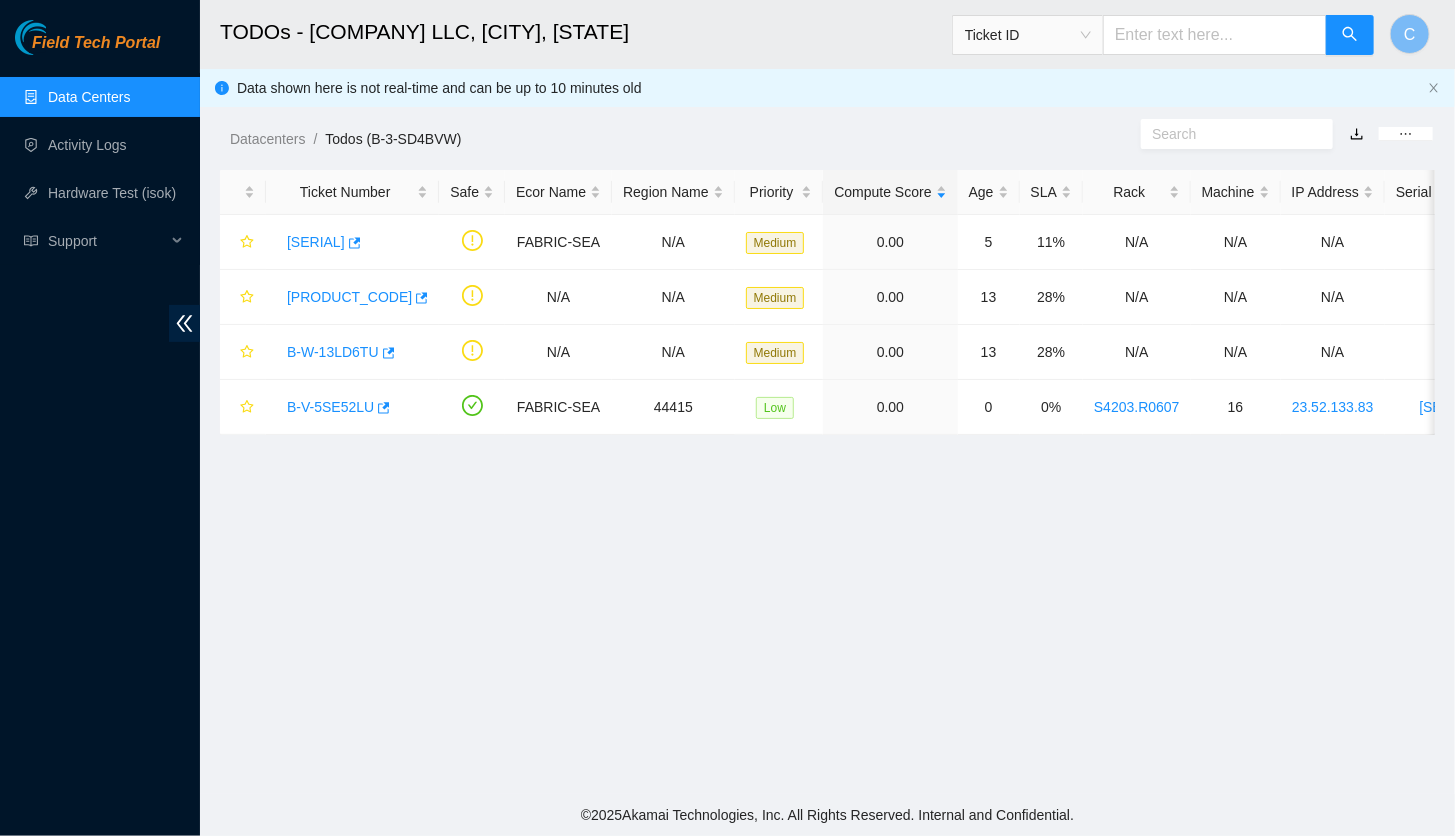 scroll, scrollTop: 280, scrollLeft: 0, axis: vertical 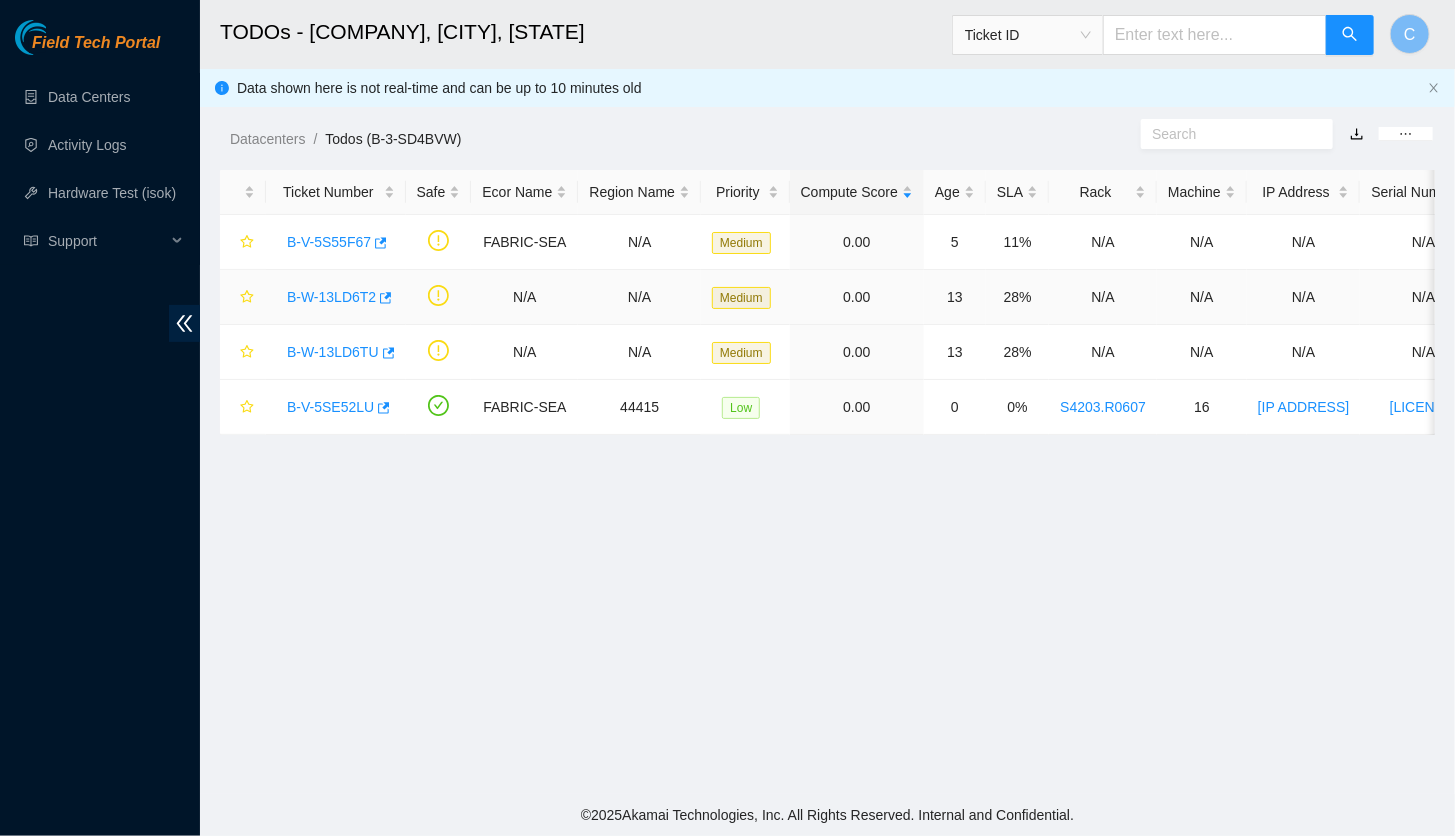 click on "B-W-13LD6T2" at bounding box center [331, 297] 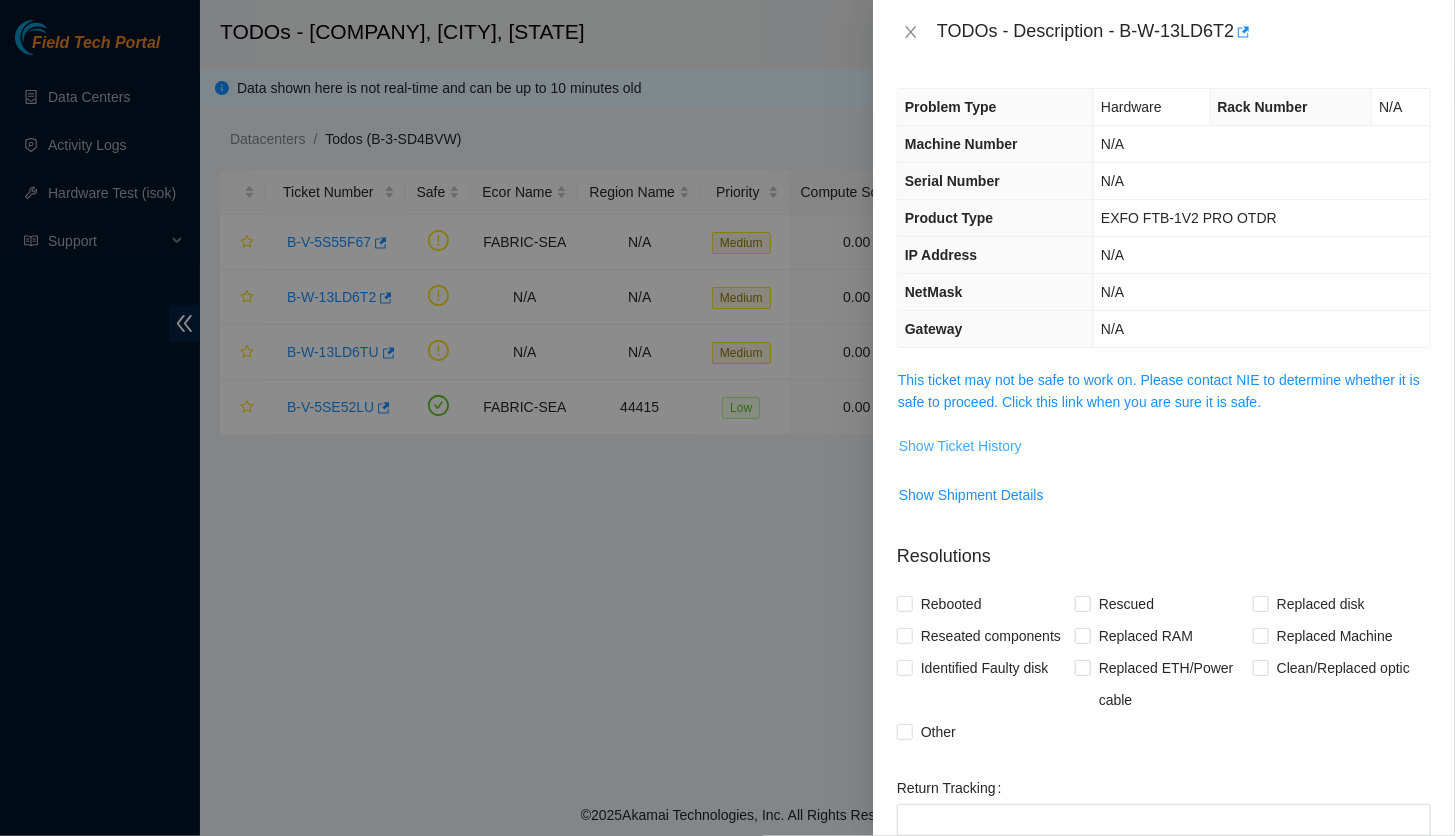 click on "Show Ticket History" at bounding box center [960, 446] 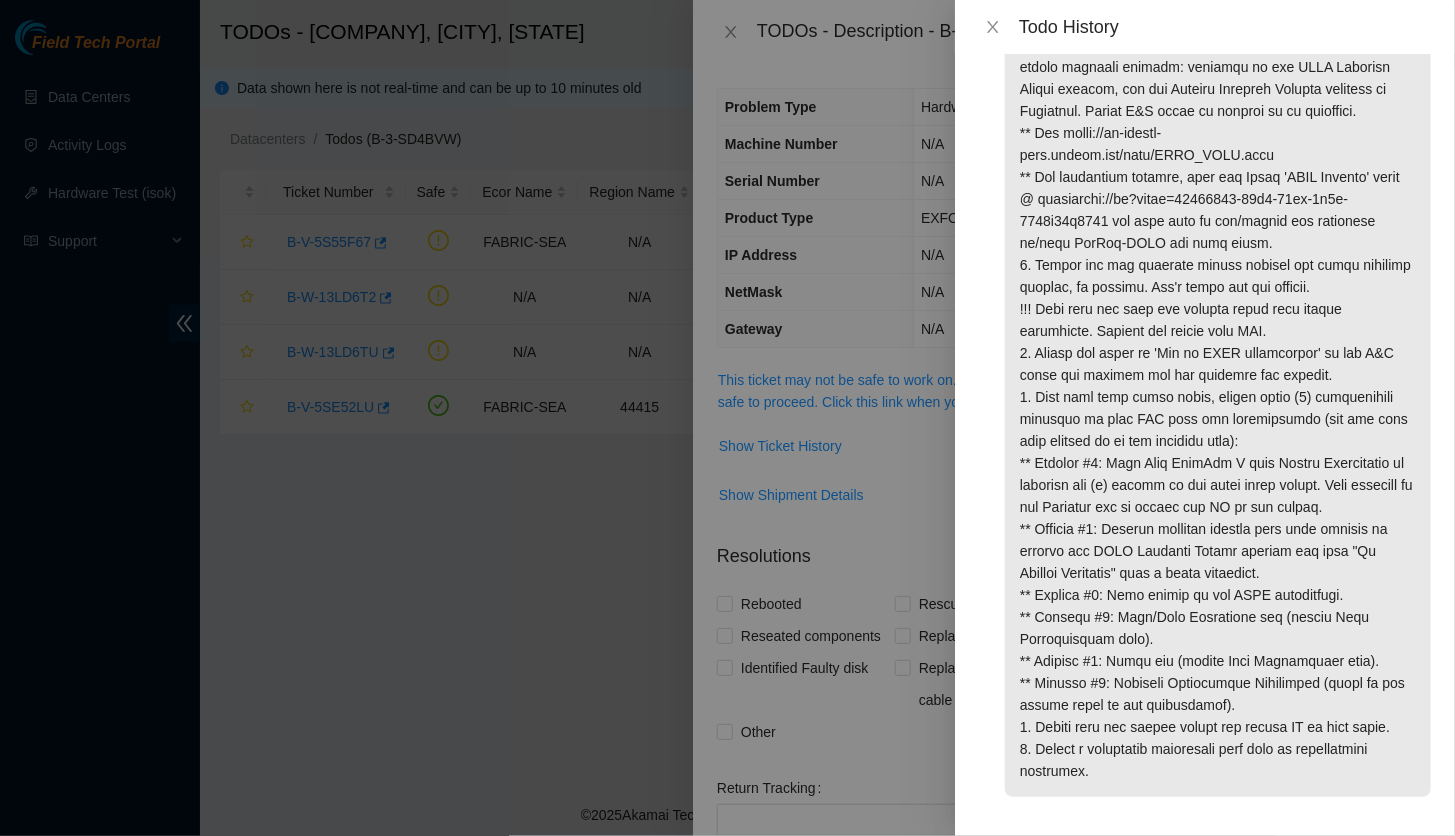 scroll, scrollTop: 113, scrollLeft: 0, axis: vertical 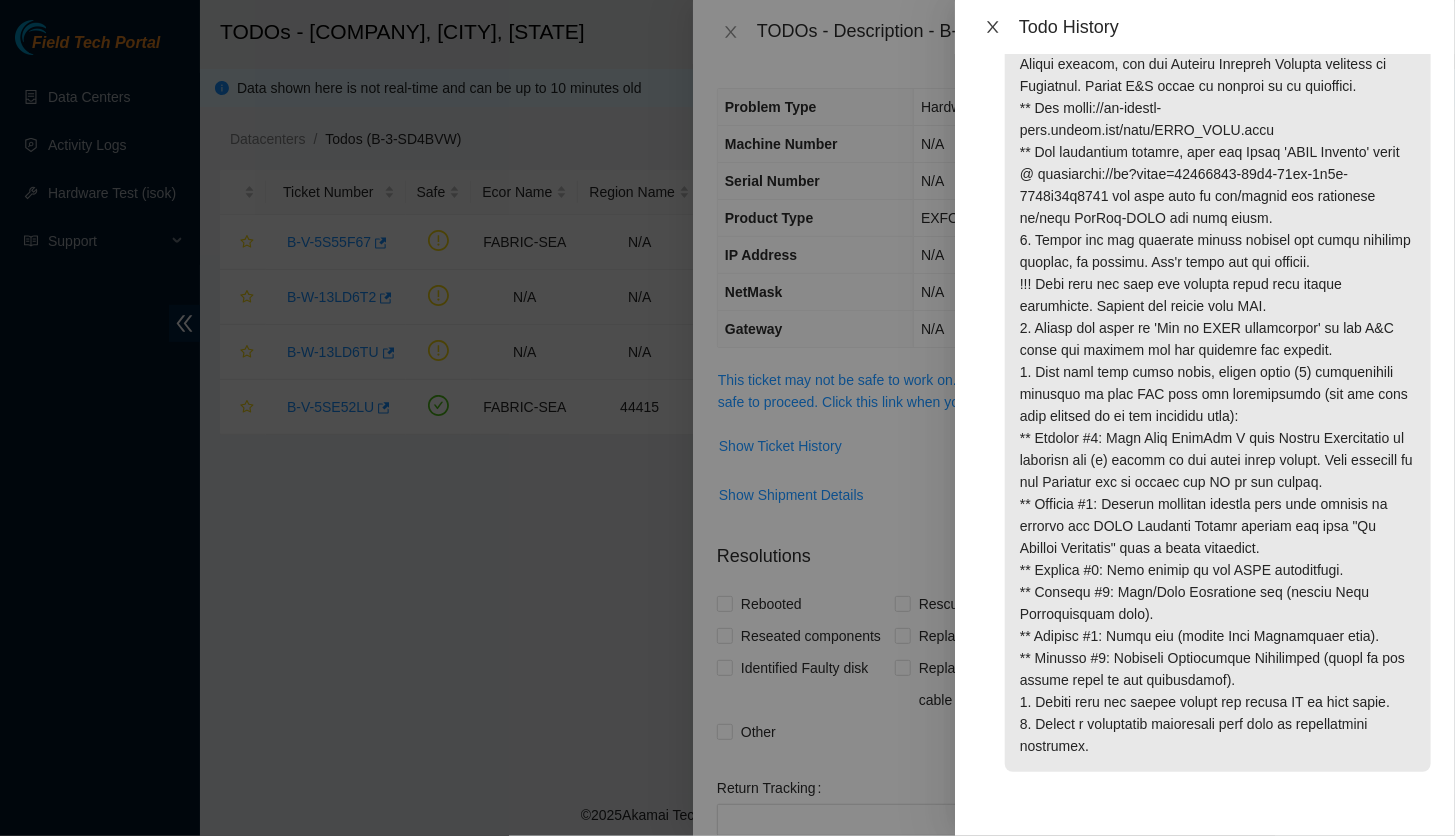 click 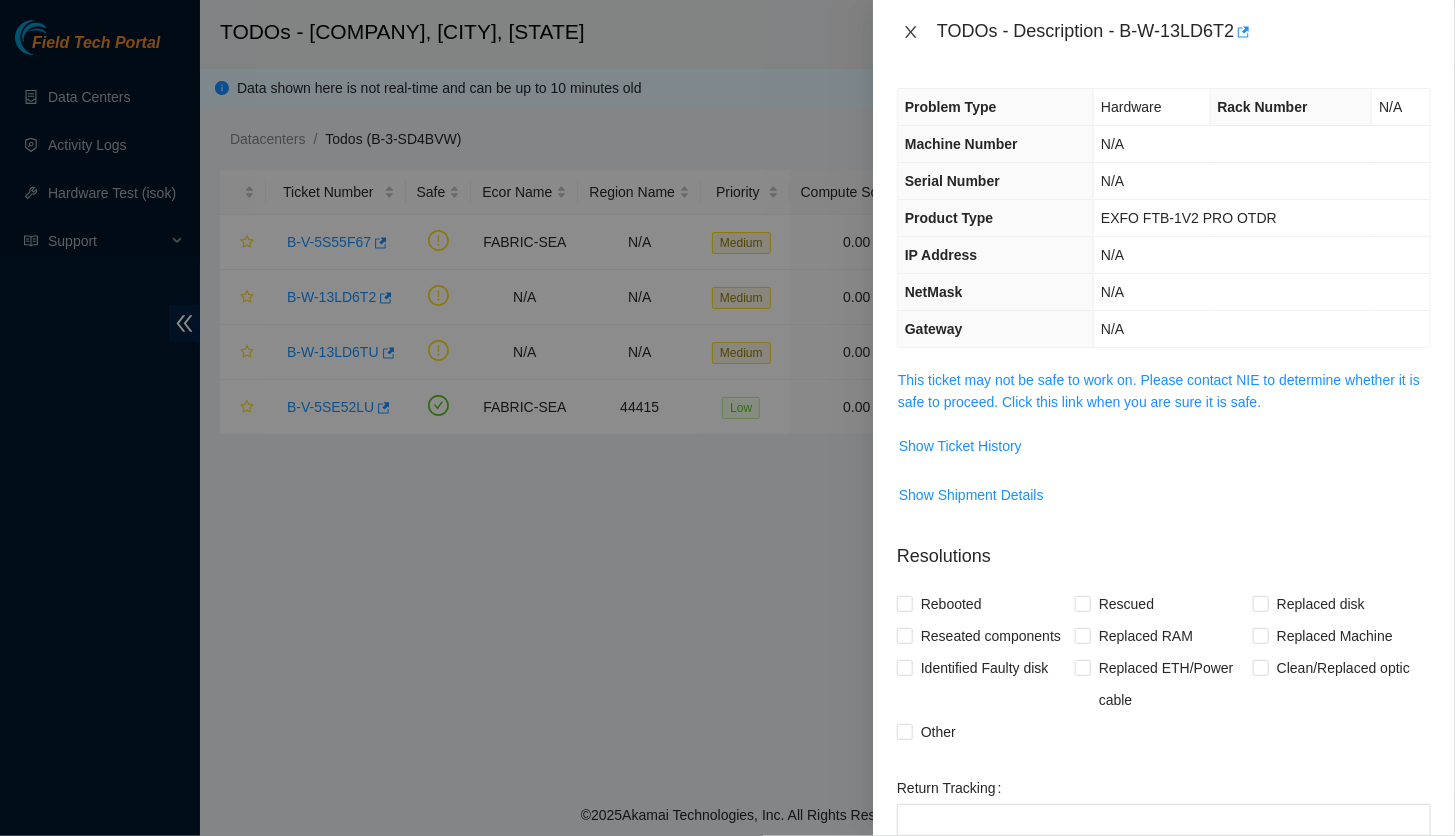 click 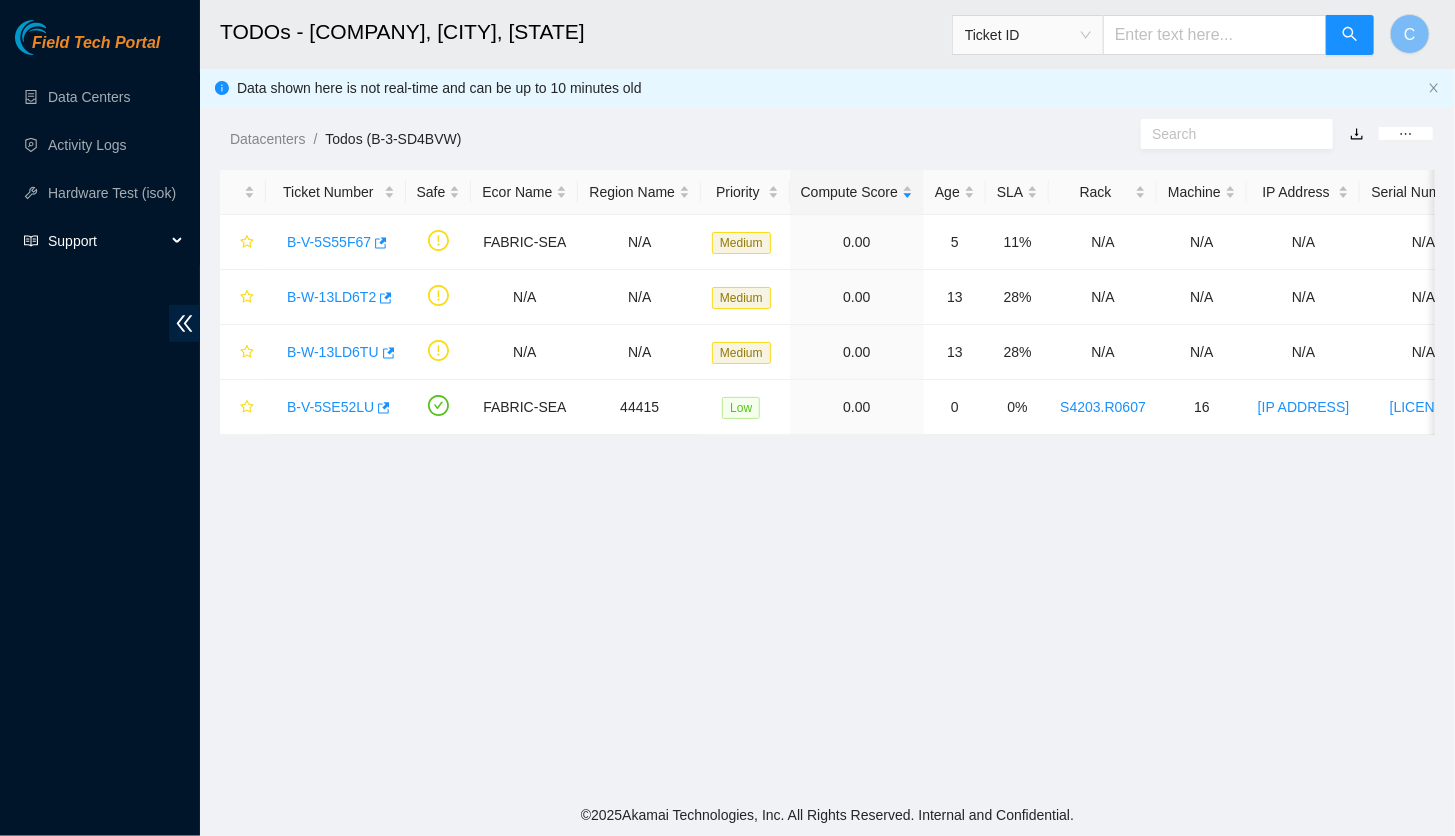 click on "Support" at bounding box center (107, 241) 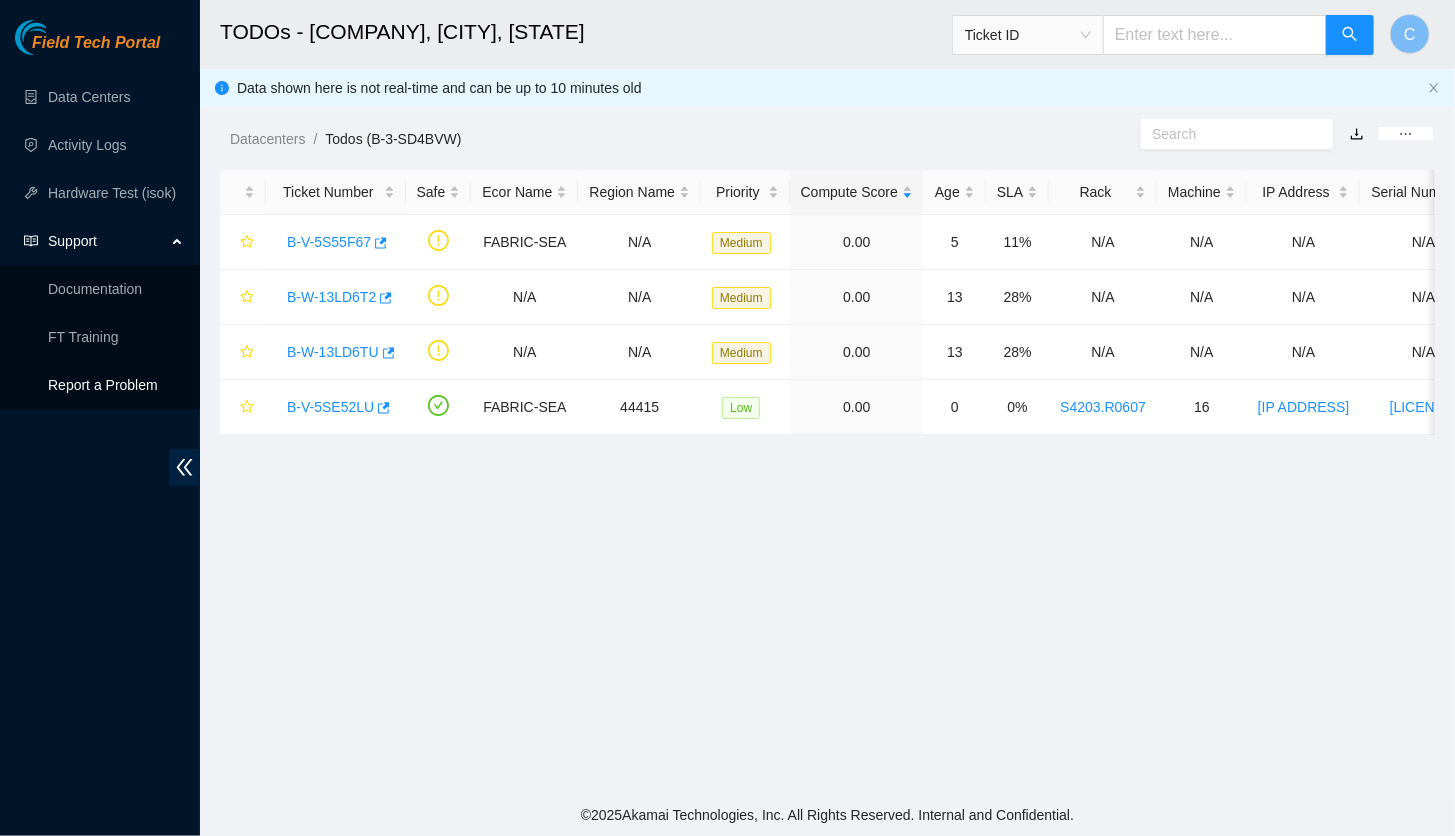 click on "Report a Problem" at bounding box center [116, 385] 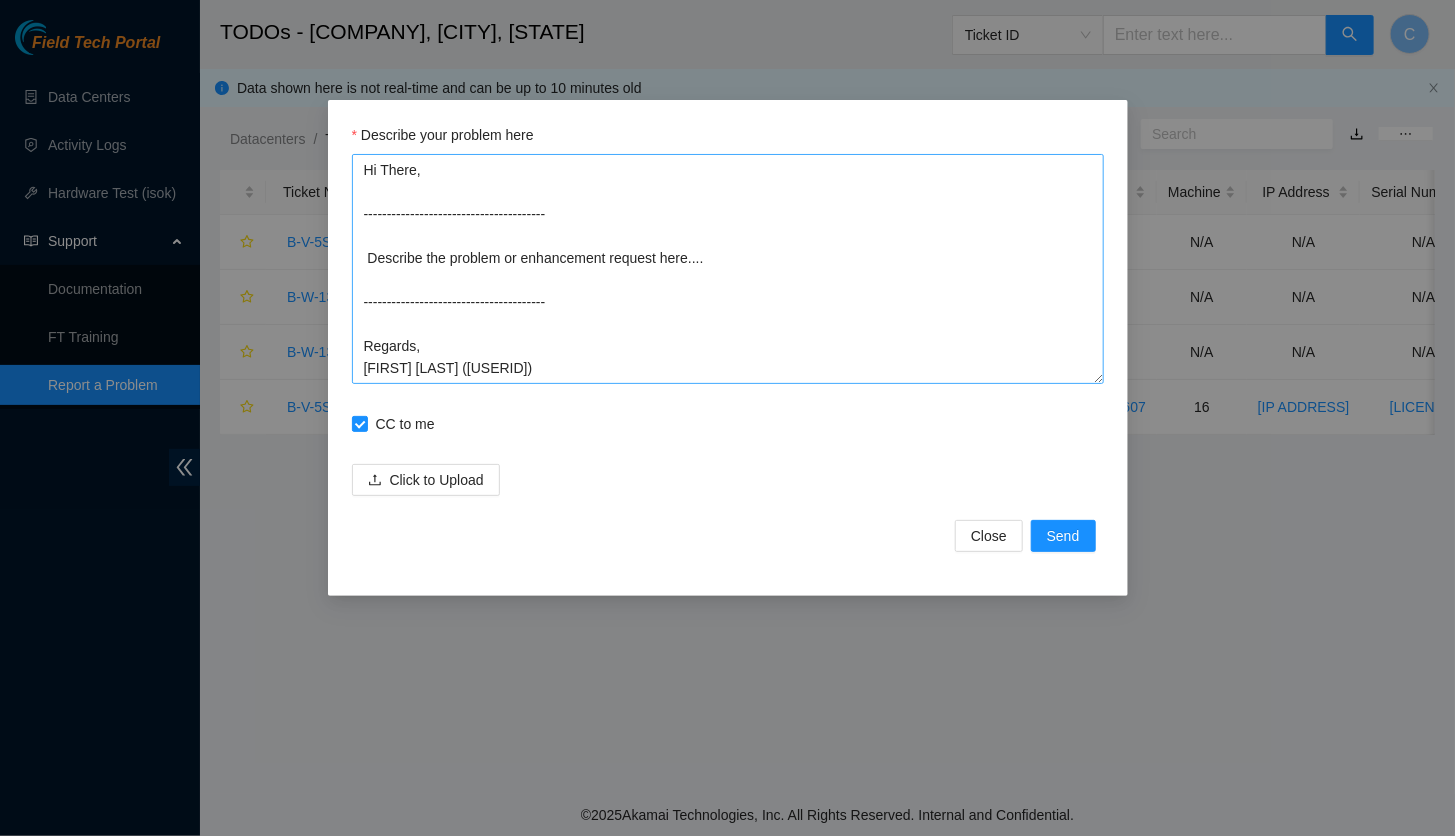 scroll, scrollTop: 0, scrollLeft: 0, axis: both 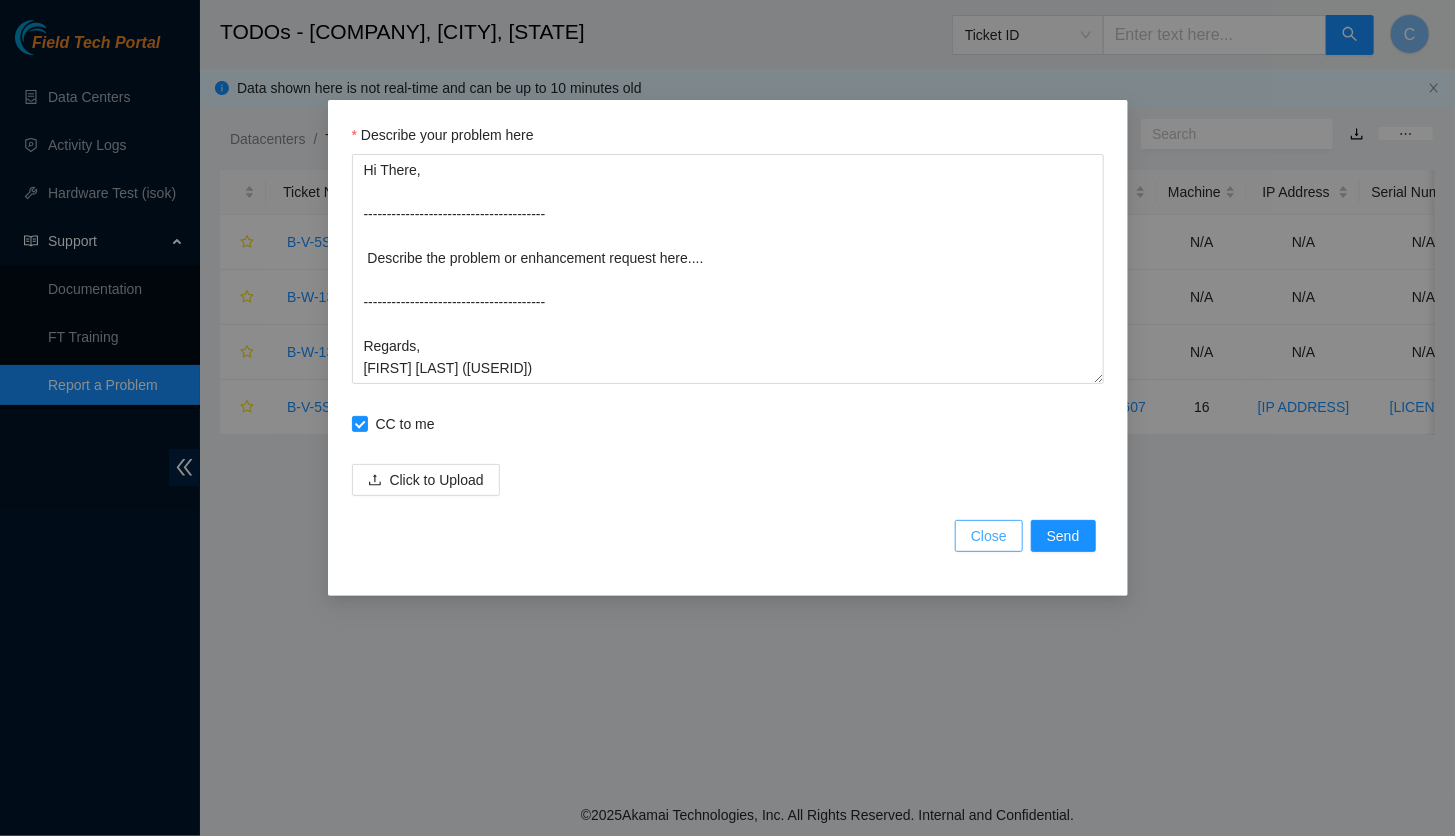 click on "Close" at bounding box center (989, 536) 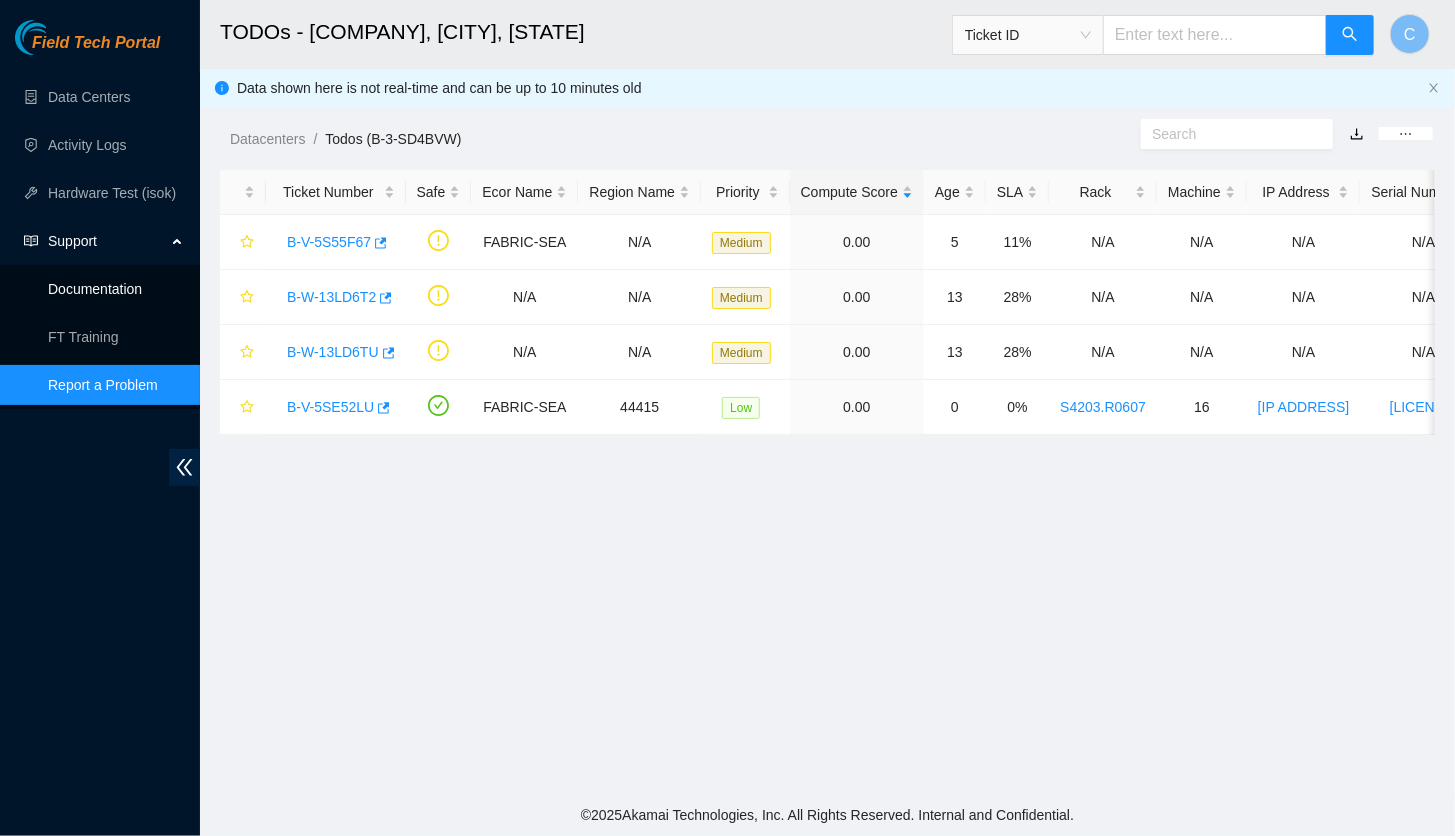 click on "Documentation" at bounding box center [95, 289] 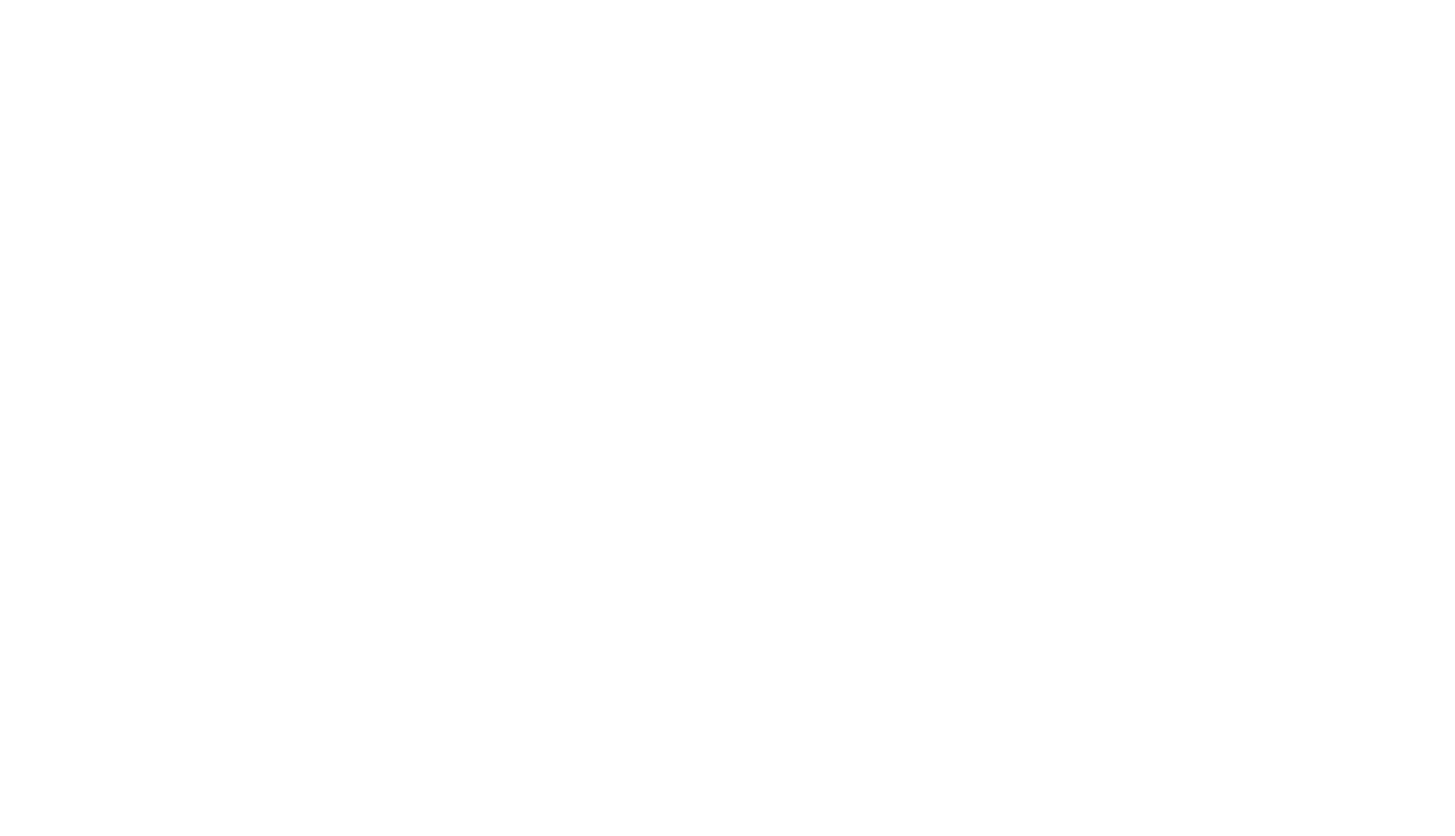 scroll, scrollTop: 0, scrollLeft: 0, axis: both 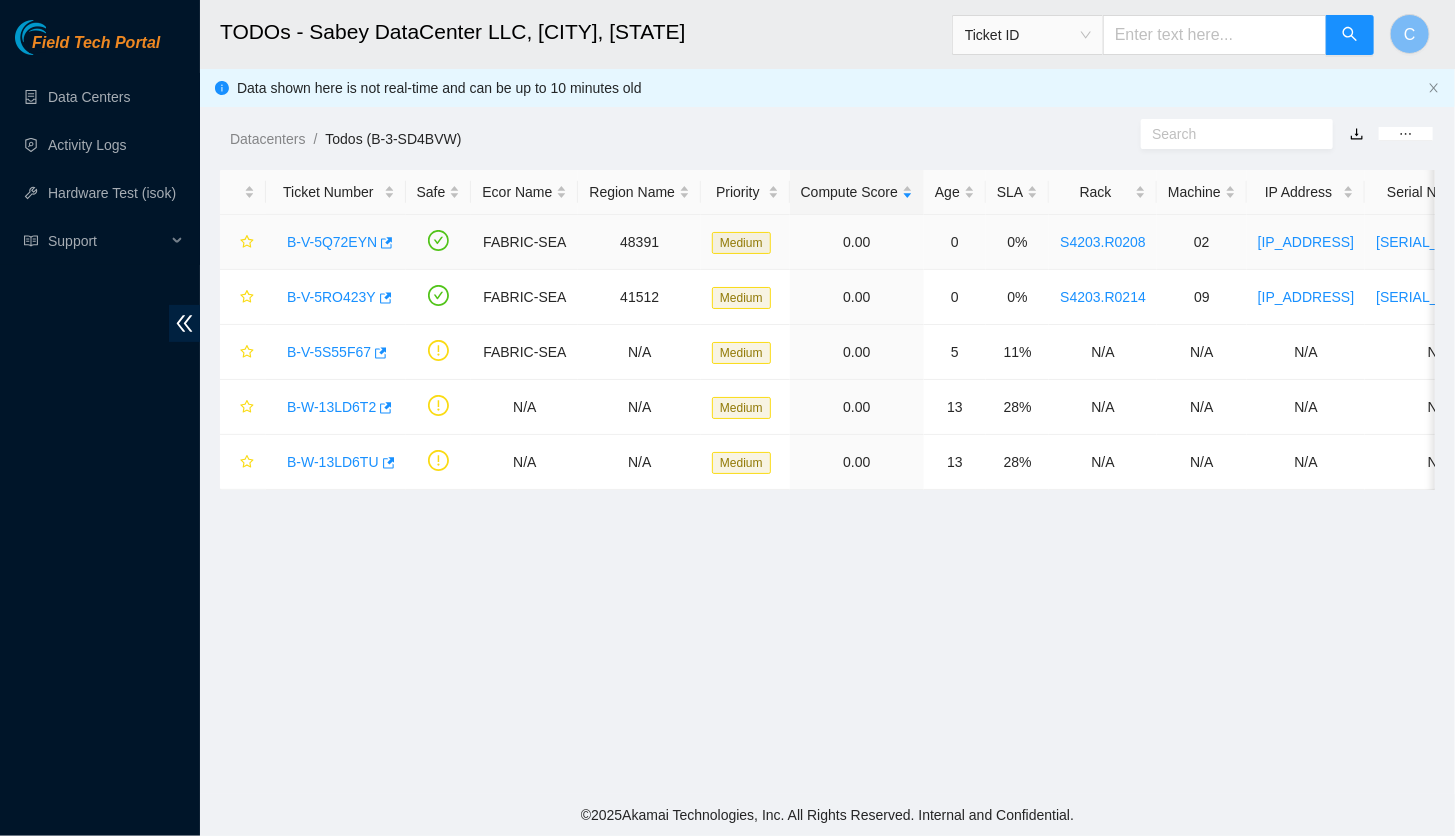 click on "B-V-5Q72EYN" at bounding box center (332, 242) 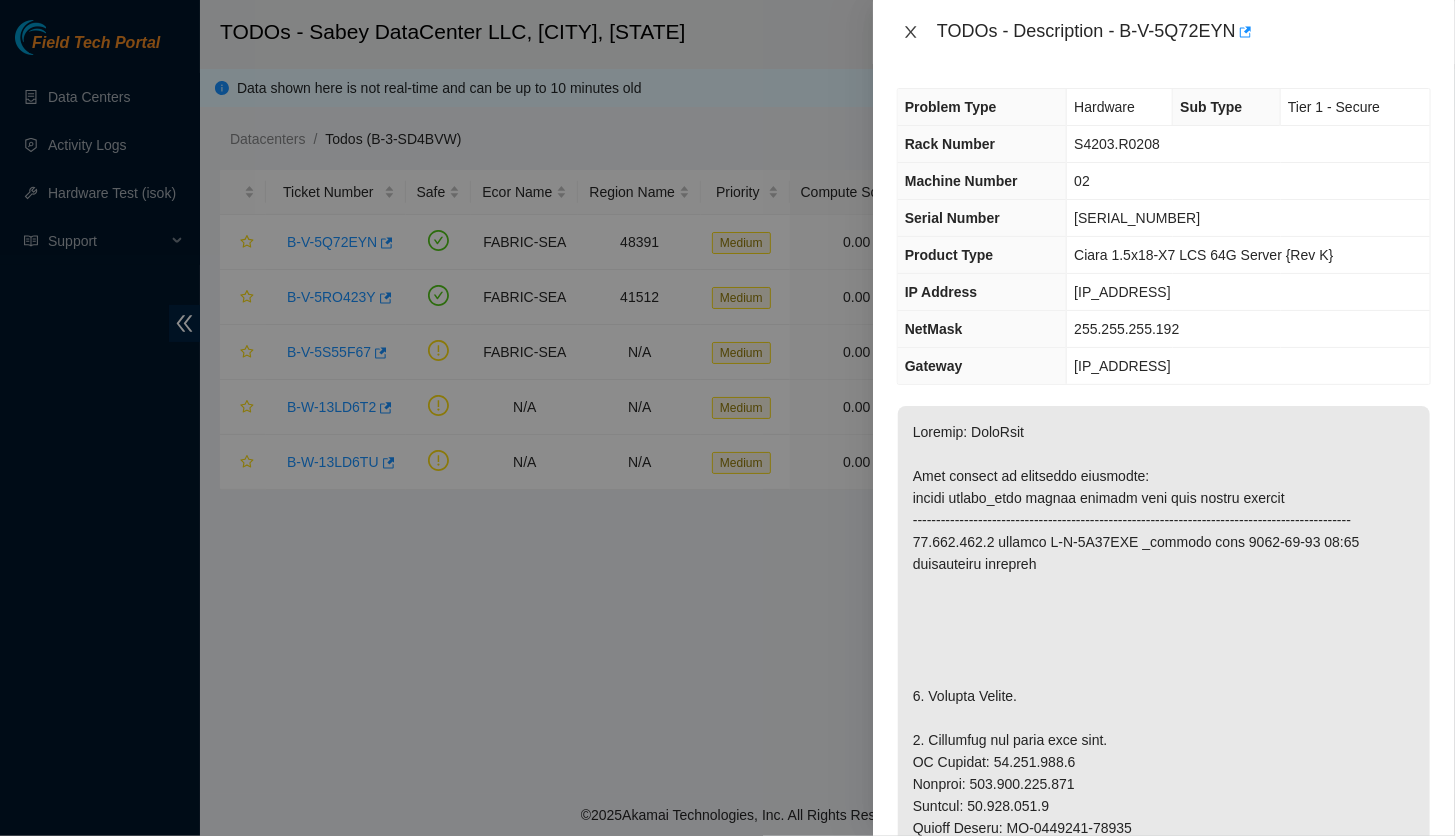 click 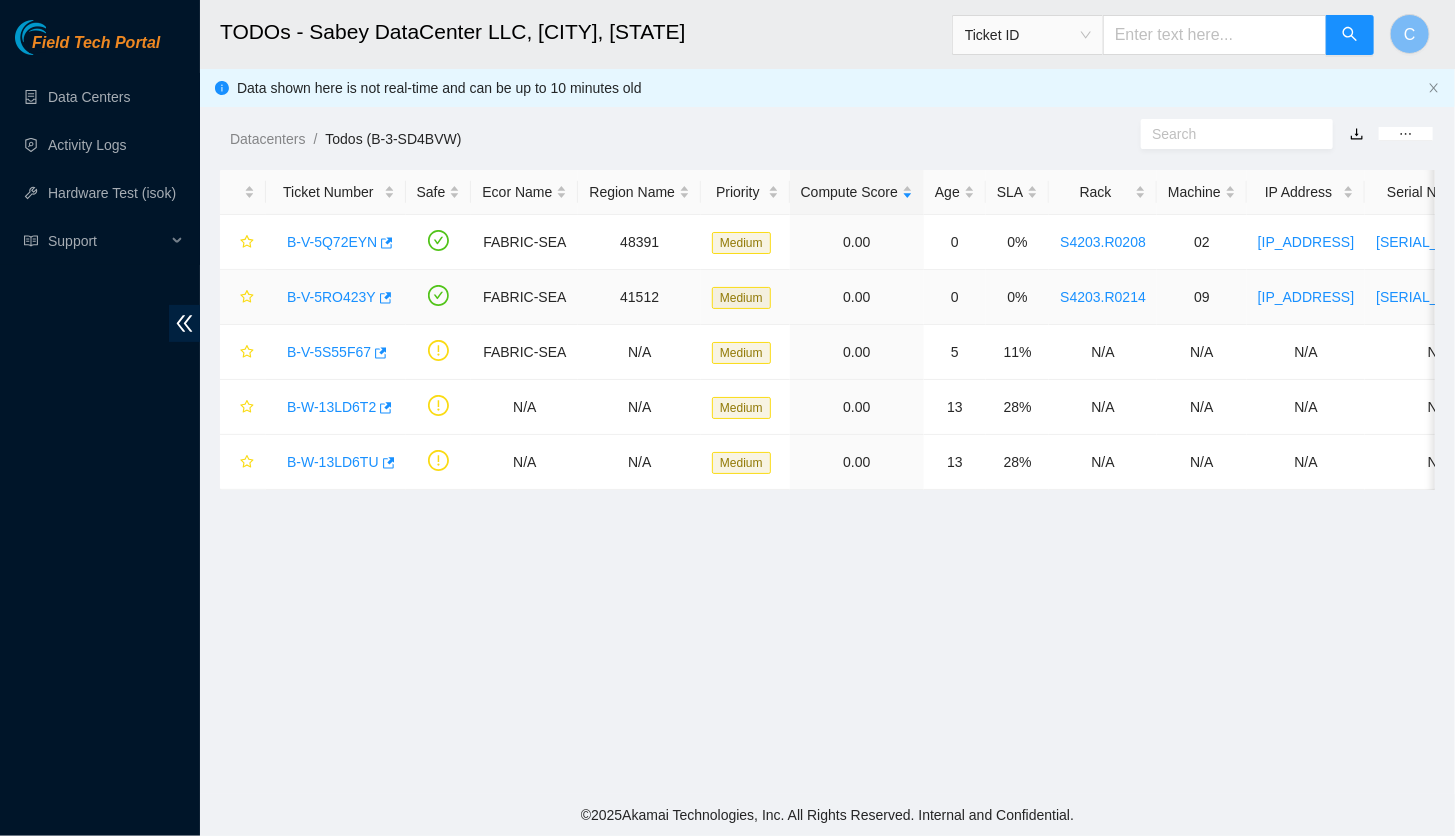 click on "B-V-5RO423Y" at bounding box center (331, 297) 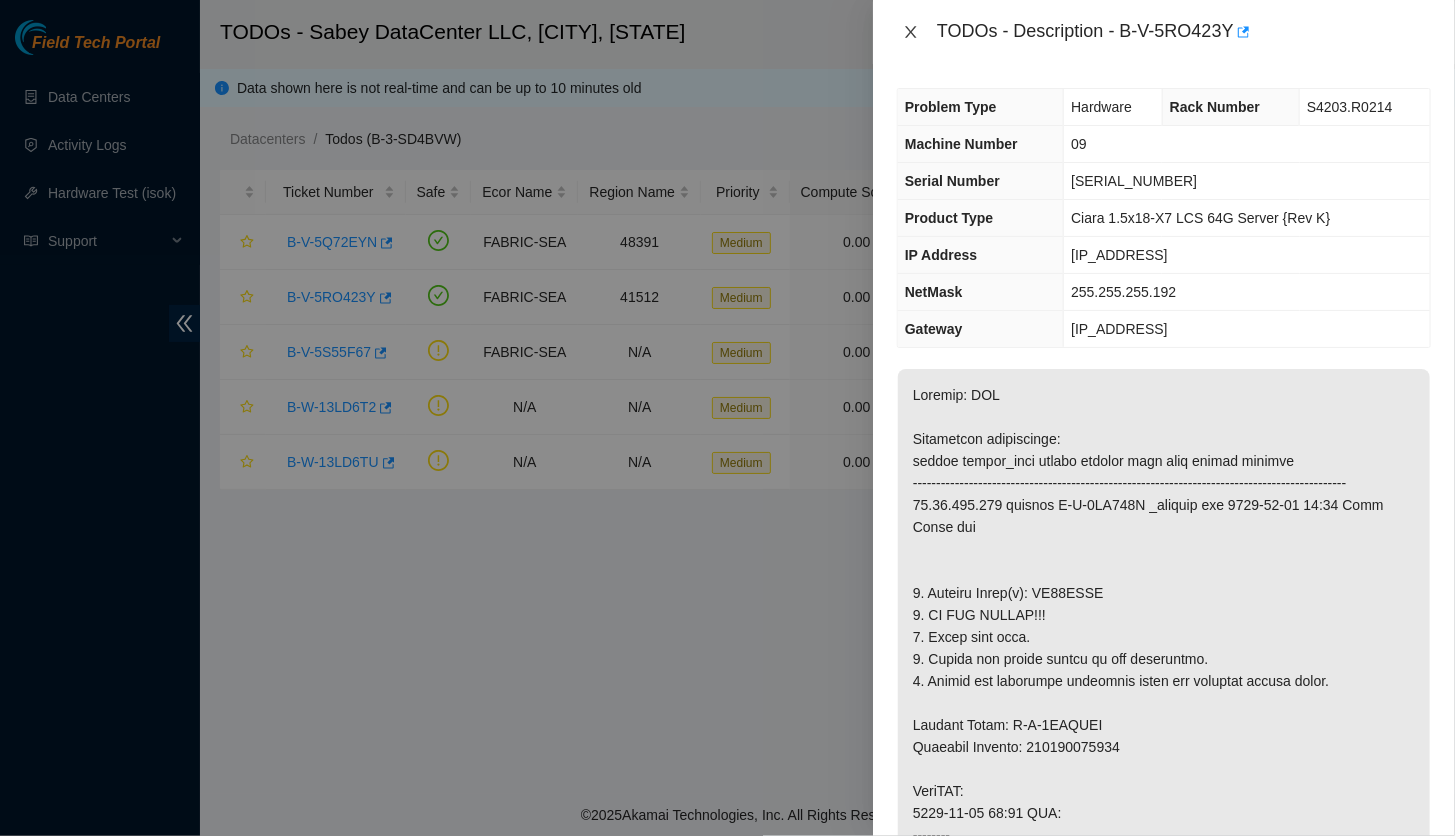 click 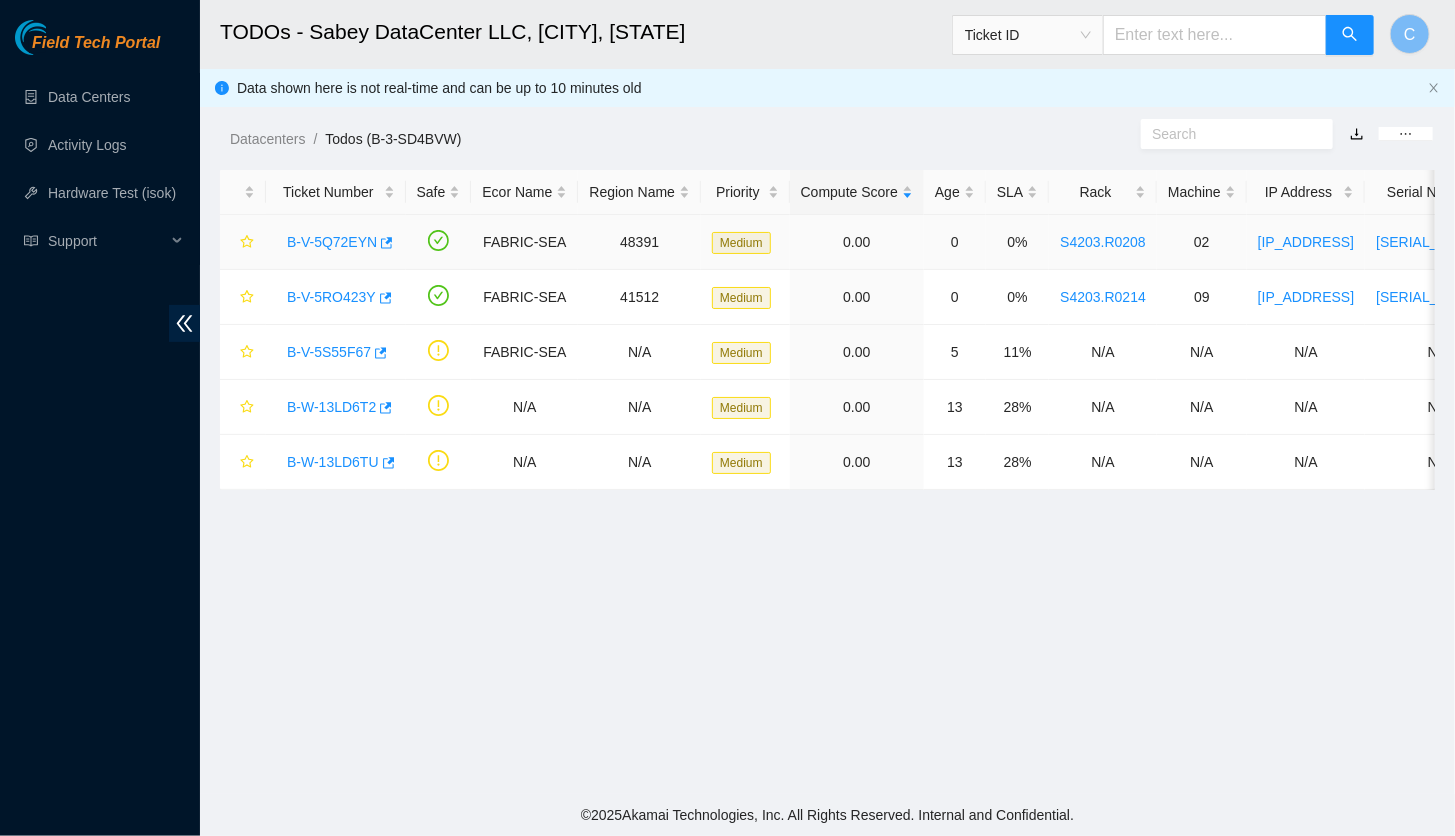 click on "B-V-5Q72EYN" at bounding box center (332, 242) 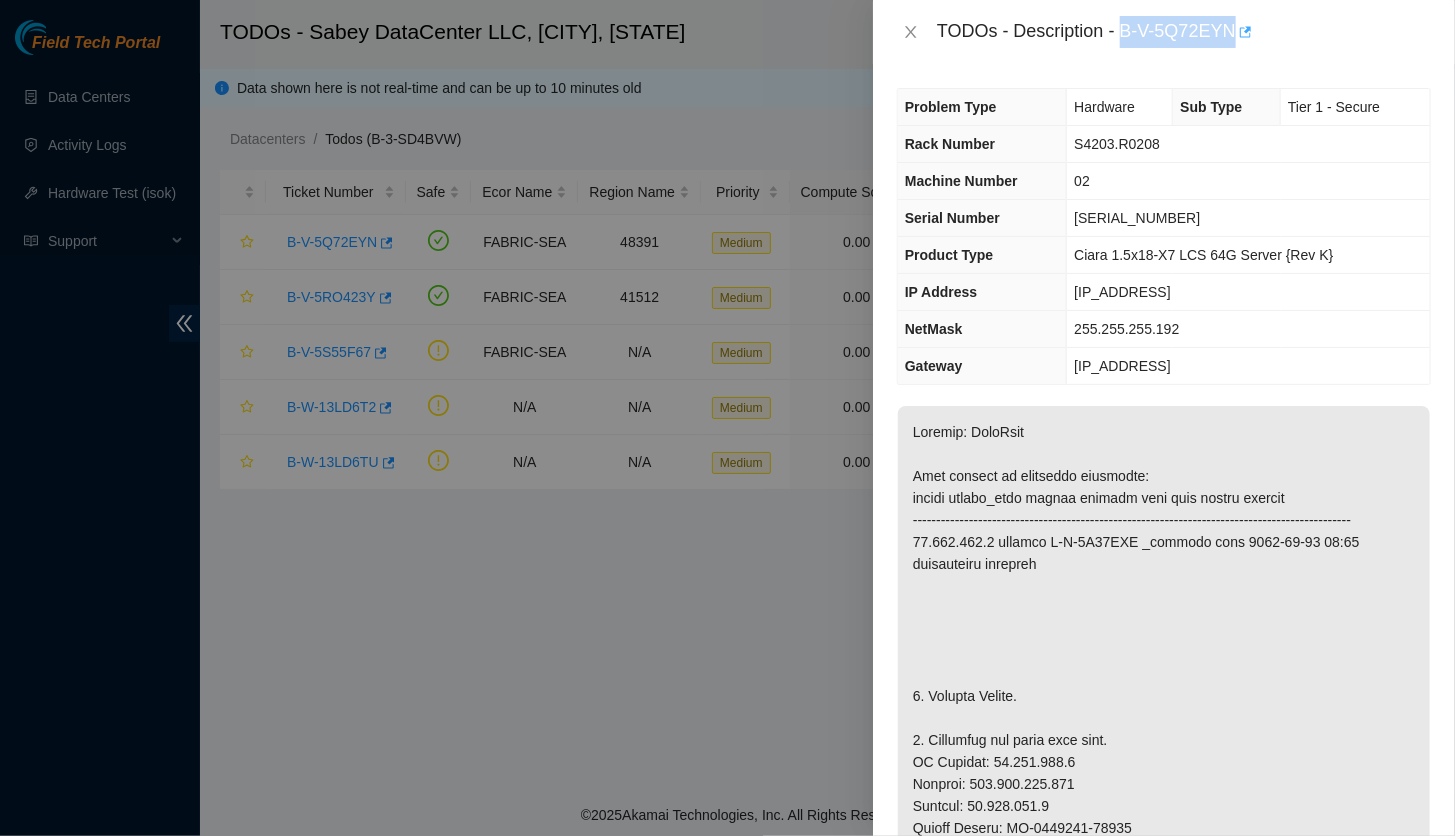 drag, startPoint x: 1121, startPoint y: 28, endPoint x: 1244, endPoint y: 38, distance: 123.40584 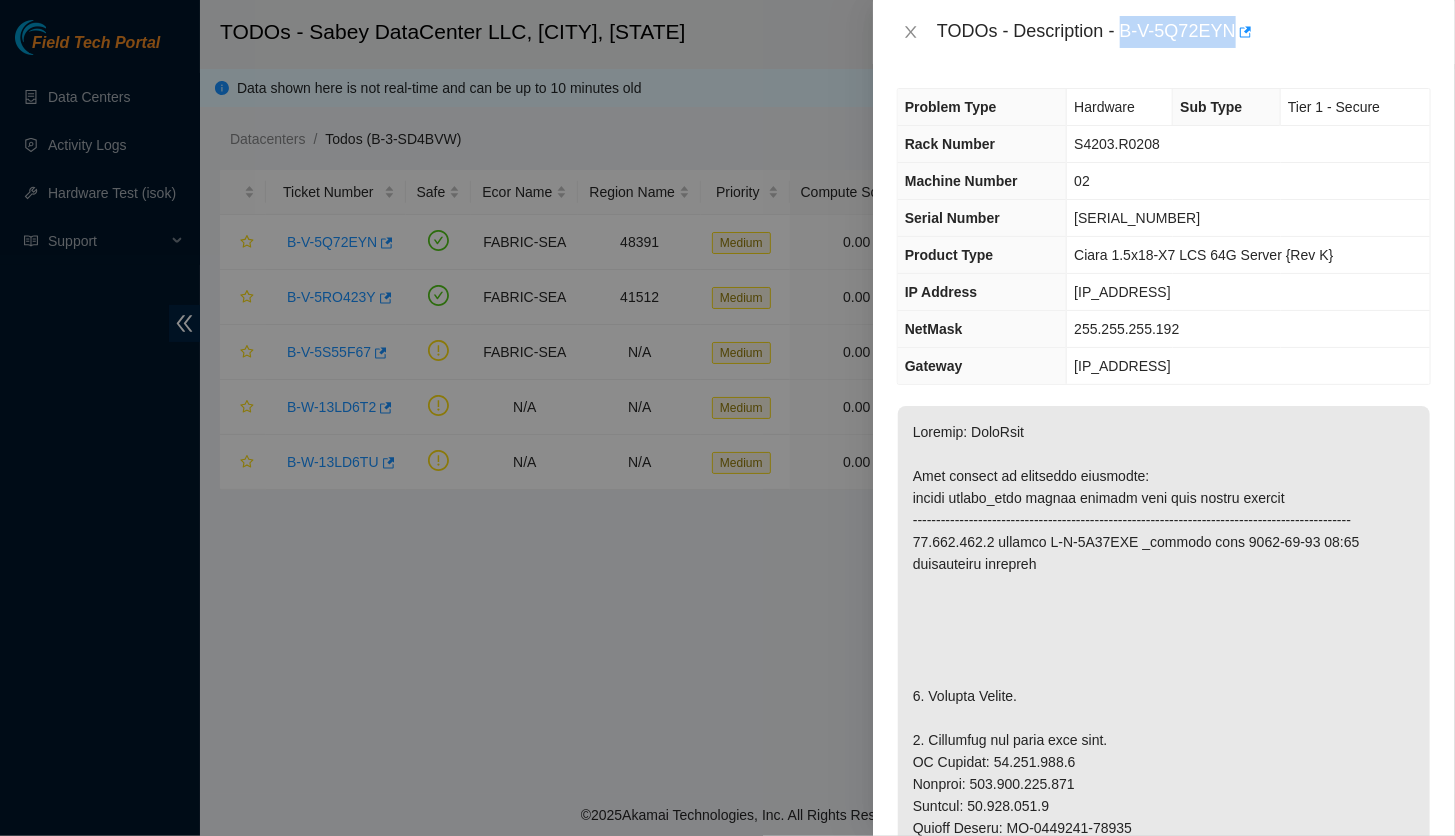 copy on "B-V-5Q72EYN" 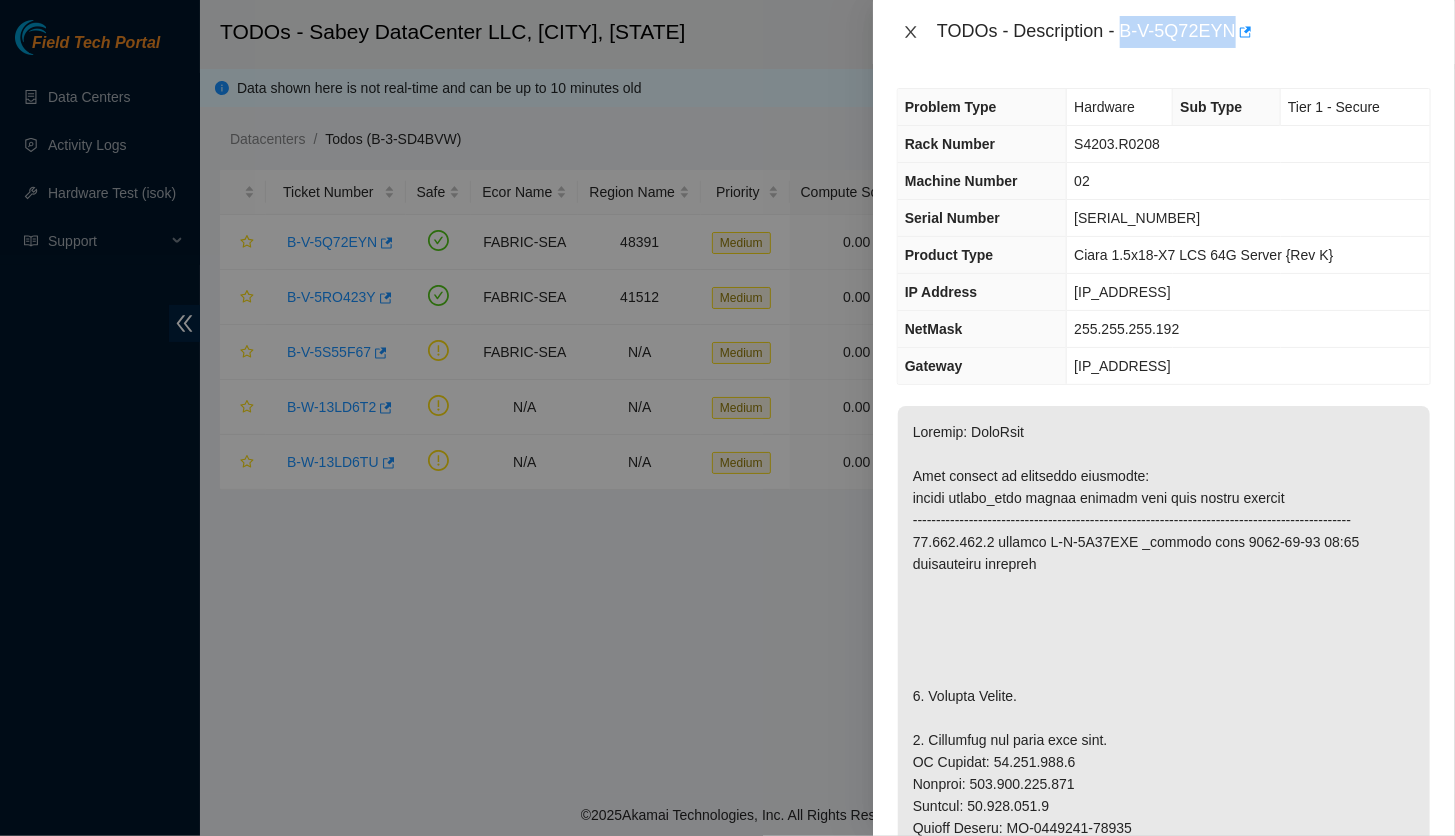 click 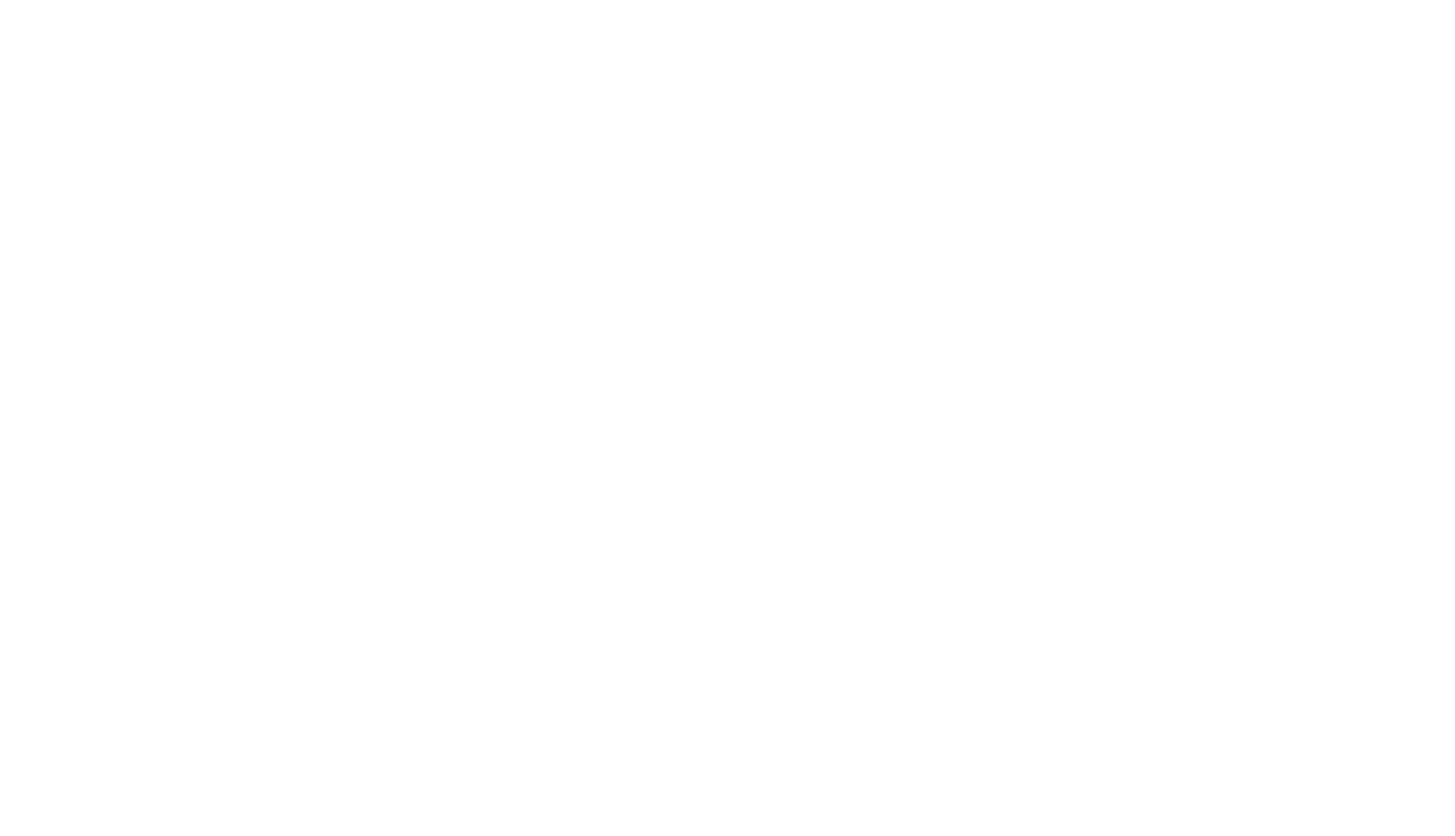 scroll, scrollTop: 0, scrollLeft: 0, axis: both 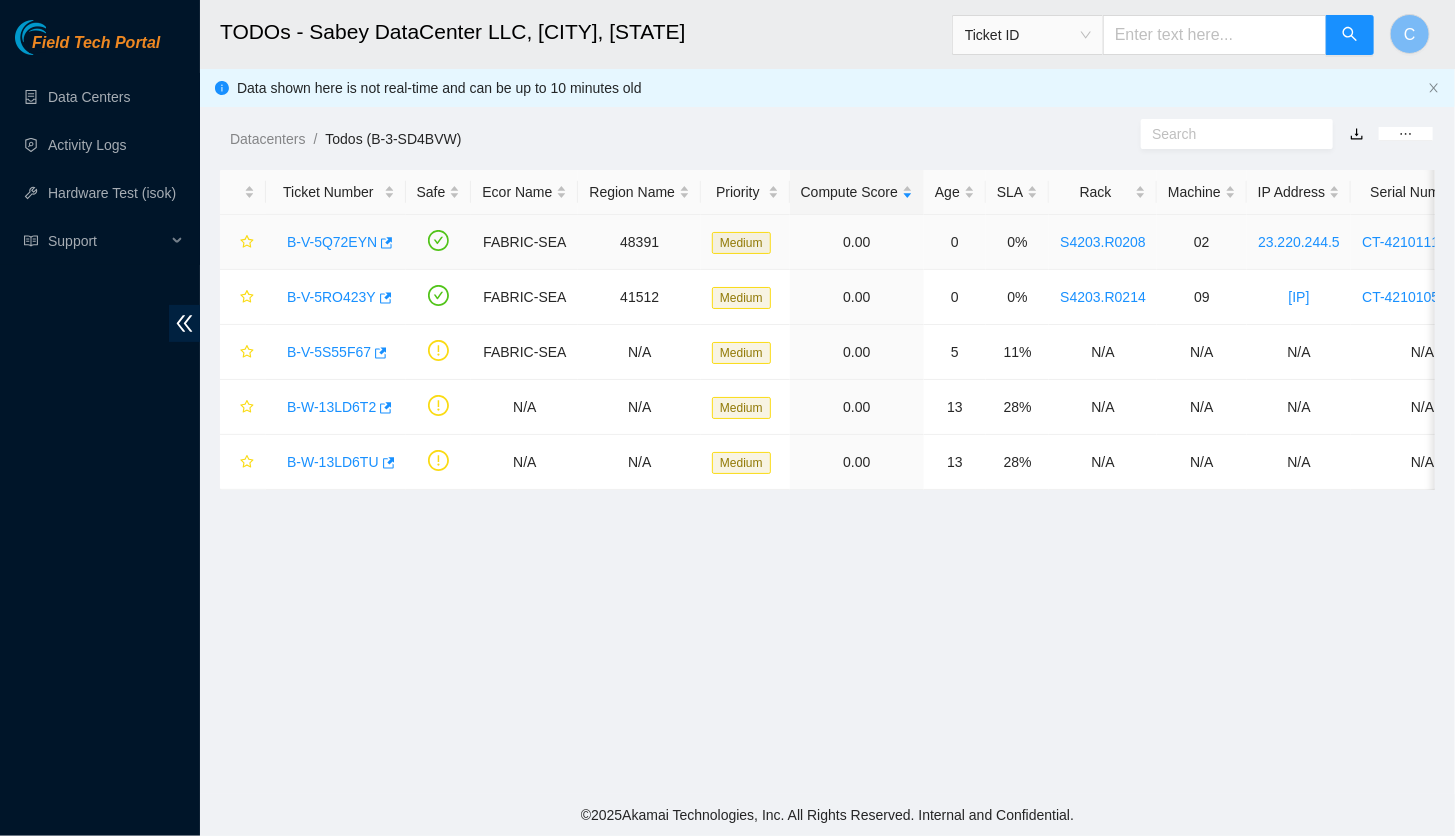 click on "B-V-5Q72EYN" at bounding box center (332, 242) 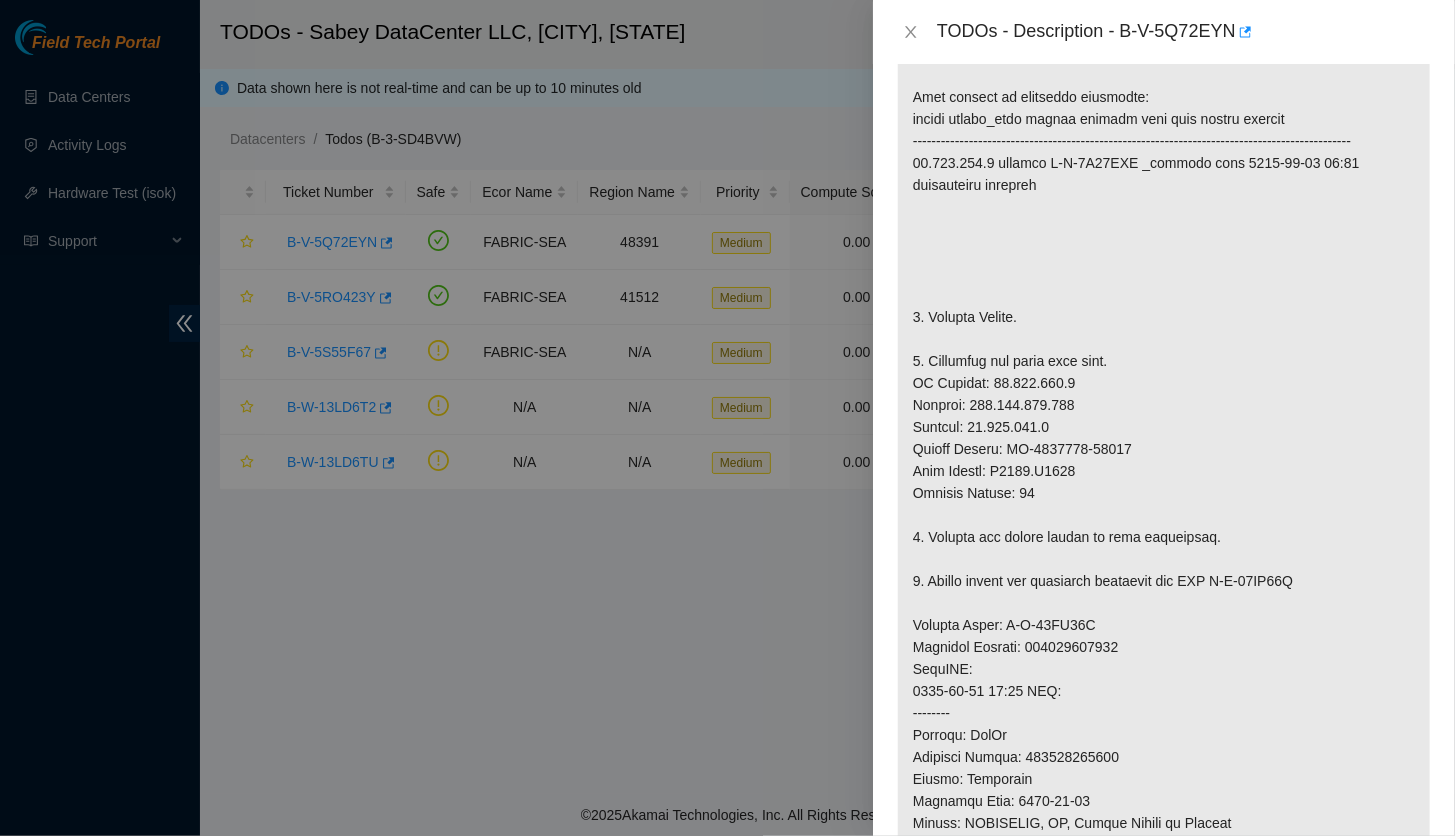 scroll, scrollTop: 400, scrollLeft: 0, axis: vertical 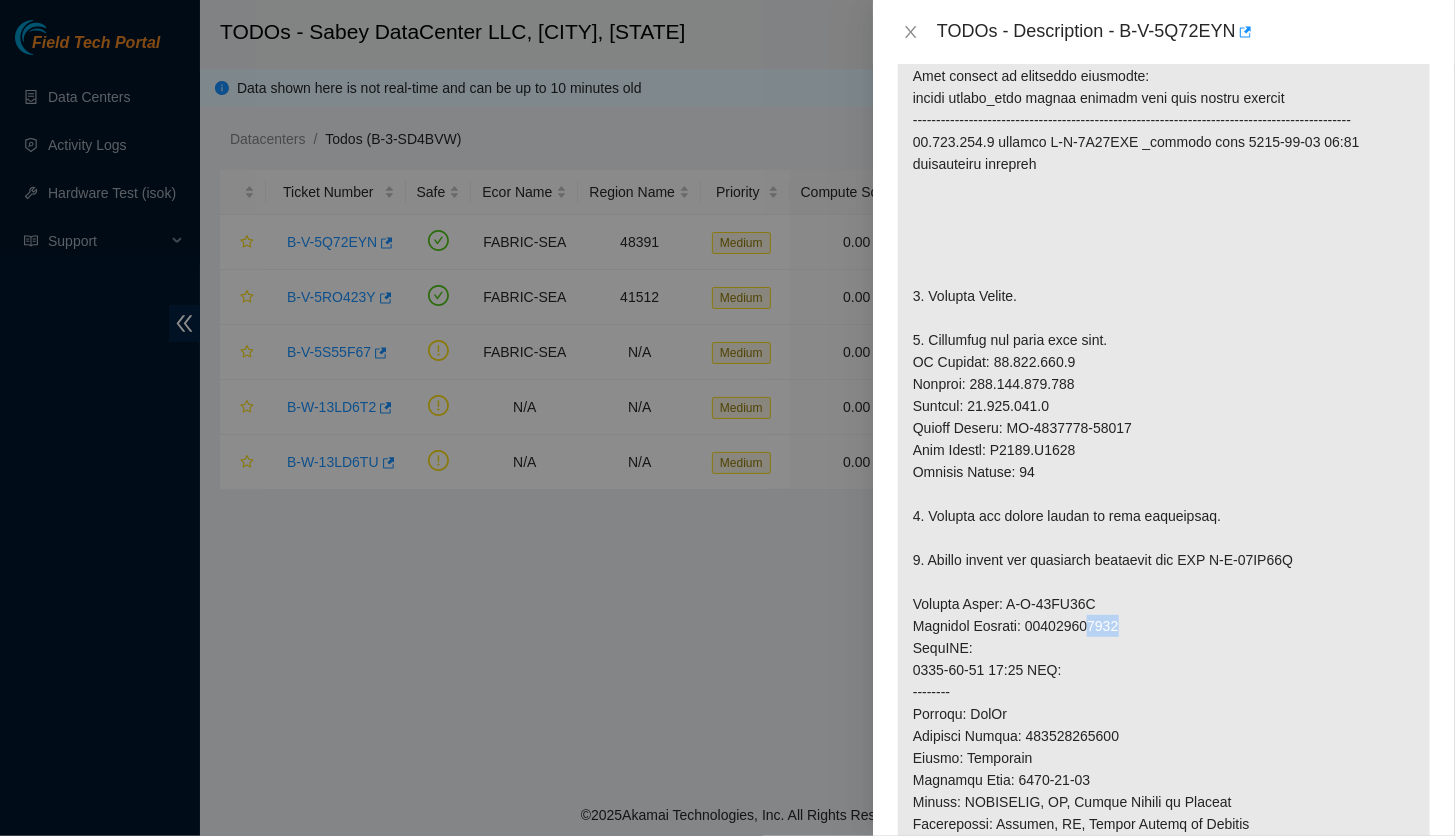 drag, startPoint x: 1093, startPoint y: 647, endPoint x: 1123, endPoint y: 651, distance: 30.265491 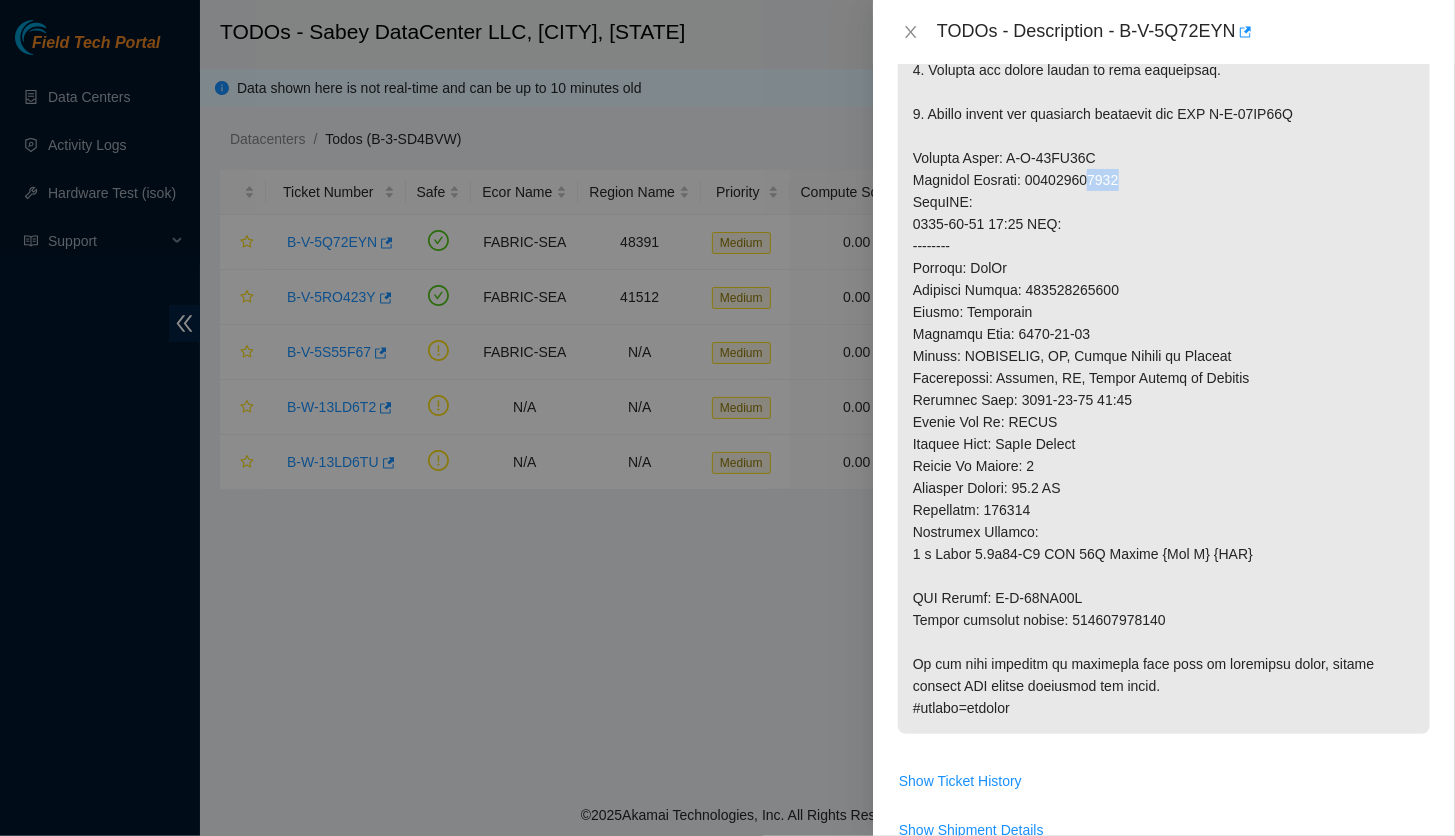 scroll, scrollTop: 848, scrollLeft: 0, axis: vertical 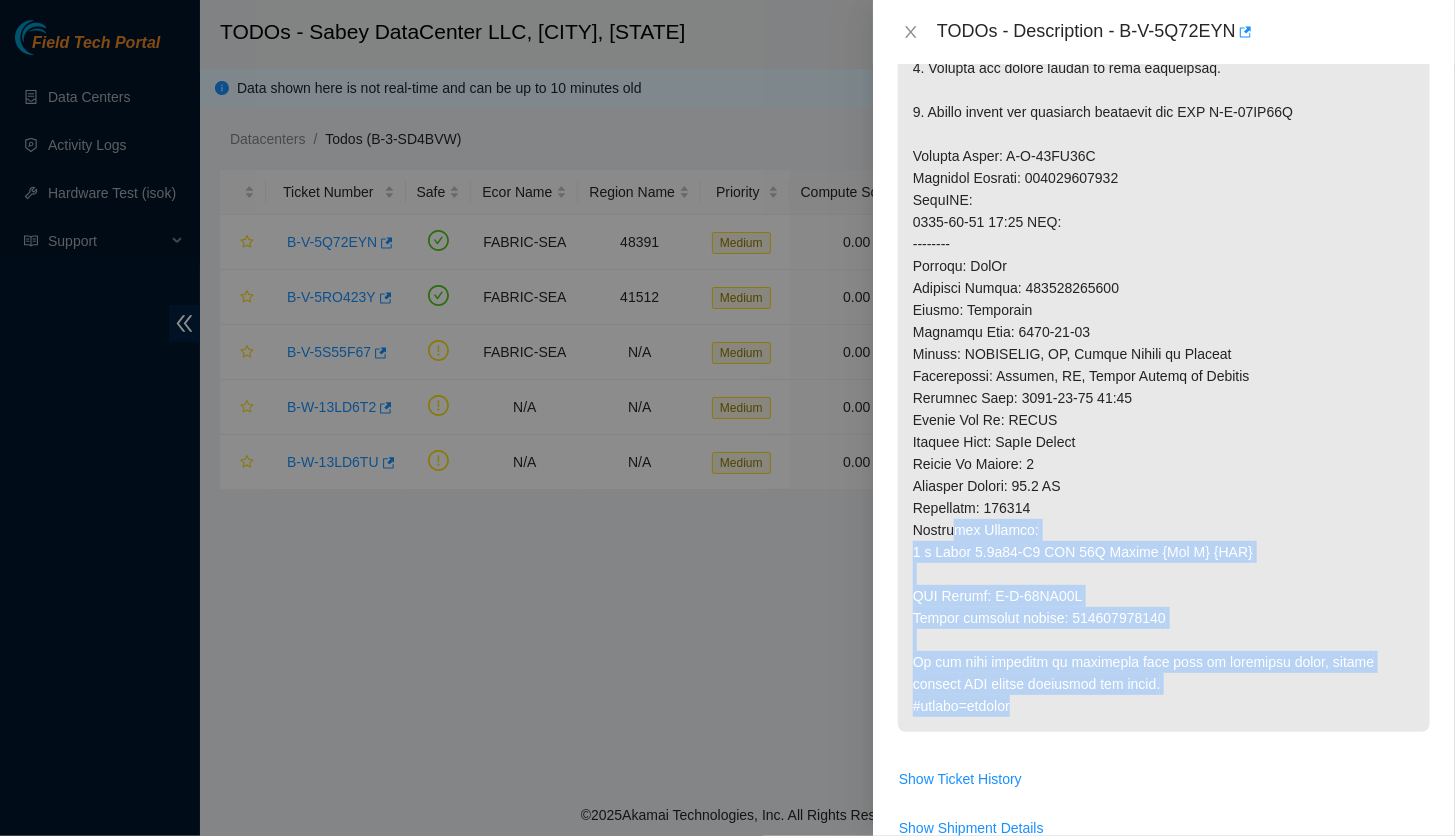 drag, startPoint x: 1044, startPoint y: 732, endPoint x: 967, endPoint y: 558, distance: 190.27611 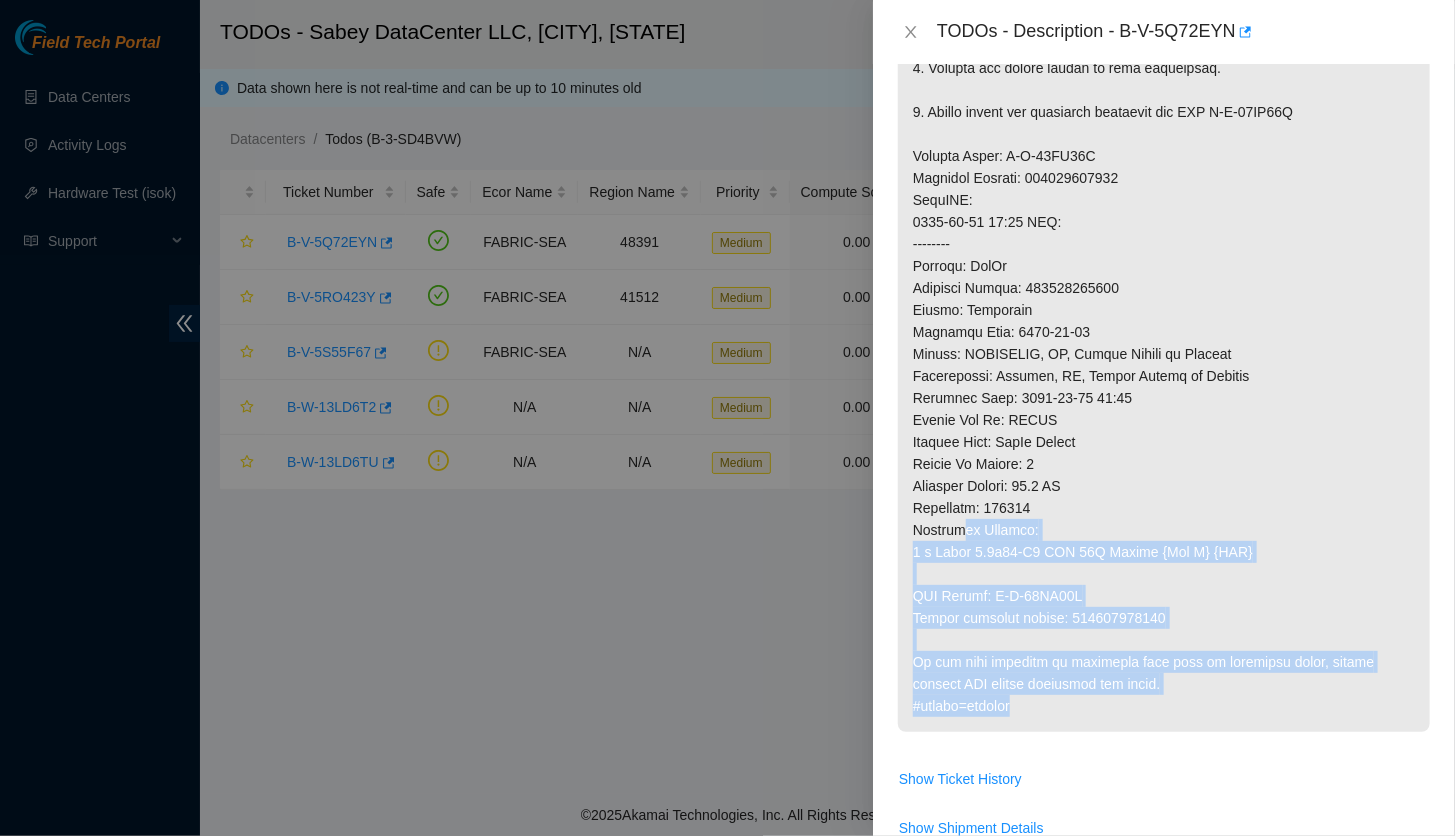 click at bounding box center (1164, 145) 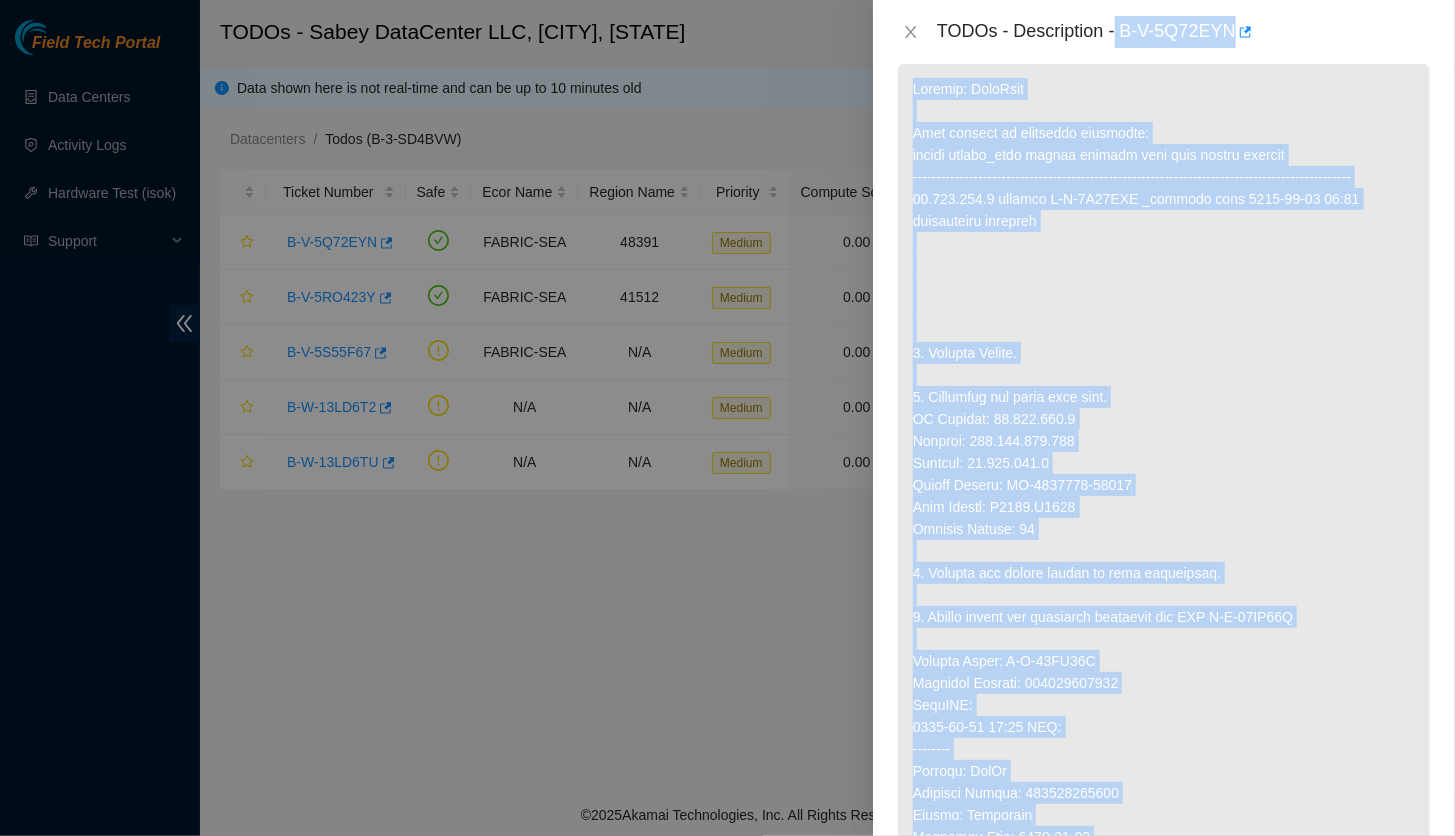 scroll, scrollTop: 0, scrollLeft: 0, axis: both 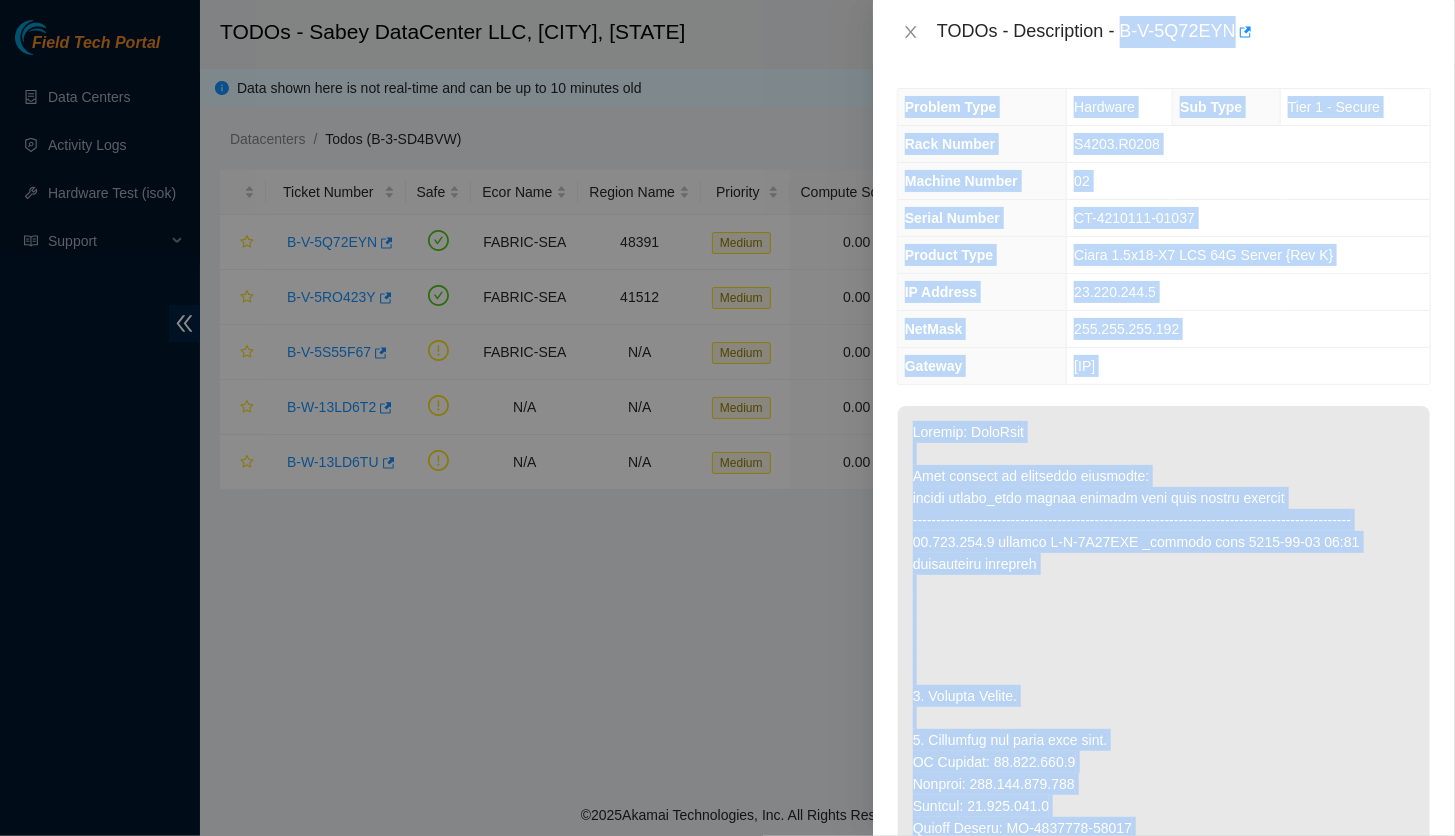 drag, startPoint x: 1170, startPoint y: 642, endPoint x: 1122, endPoint y: 19, distance: 624.8464 